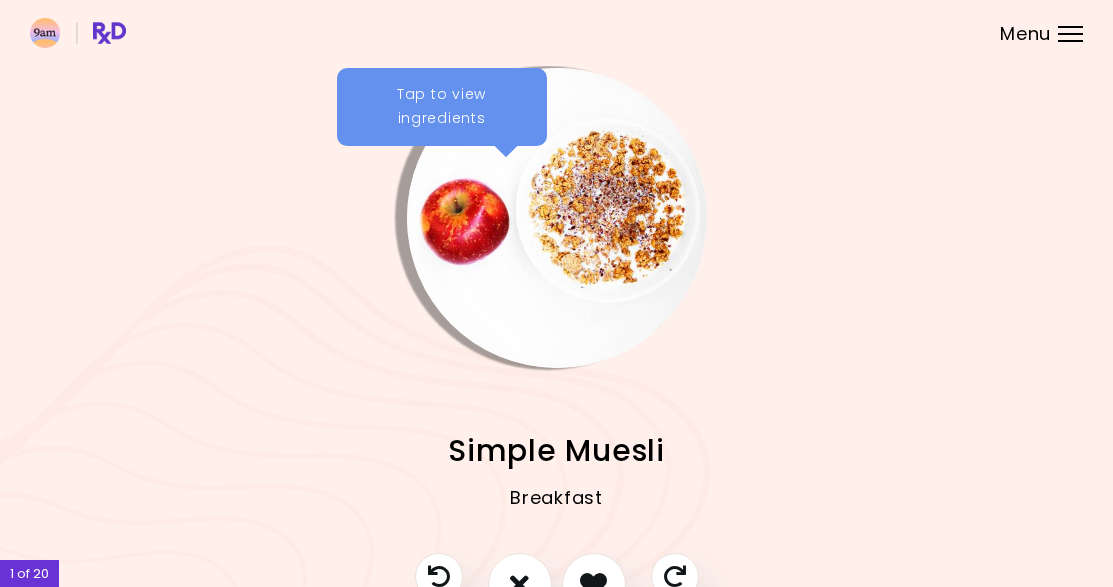 scroll, scrollTop: 0, scrollLeft: 0, axis: both 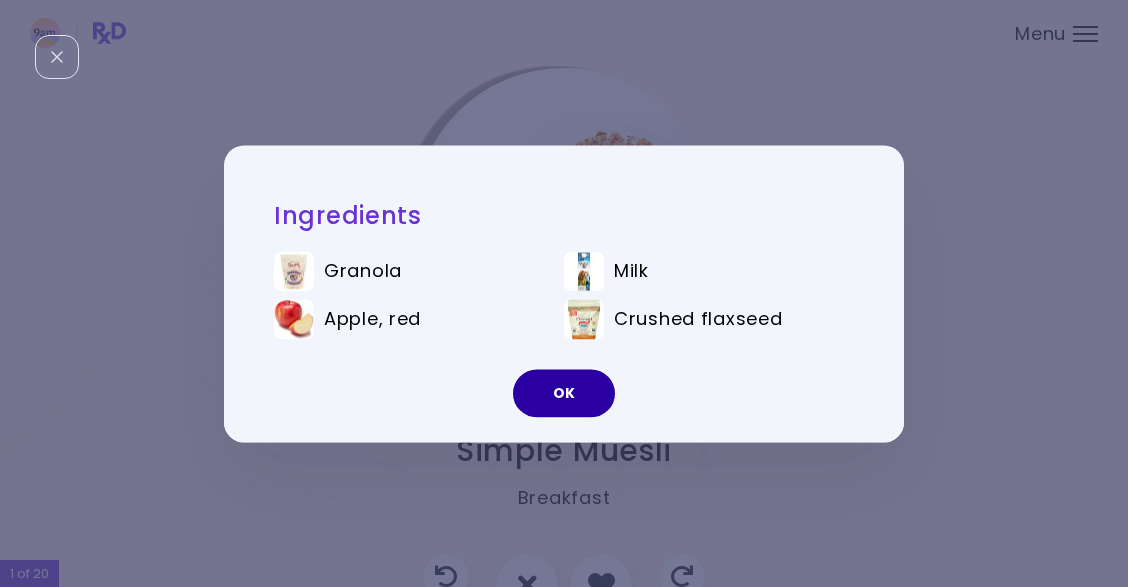 click on "OK" at bounding box center (564, 393) 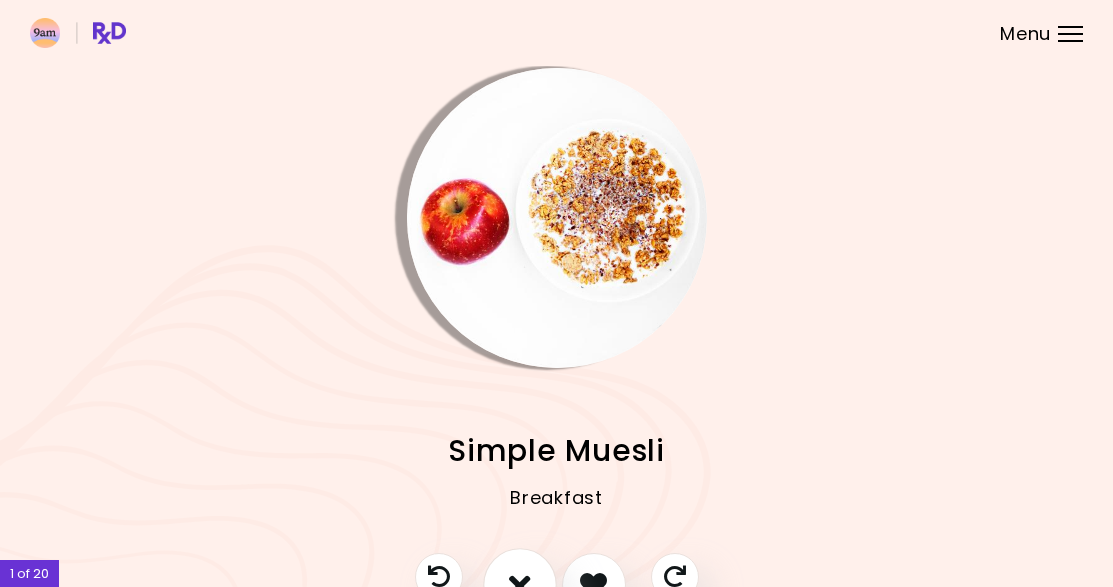 click at bounding box center [520, 584] 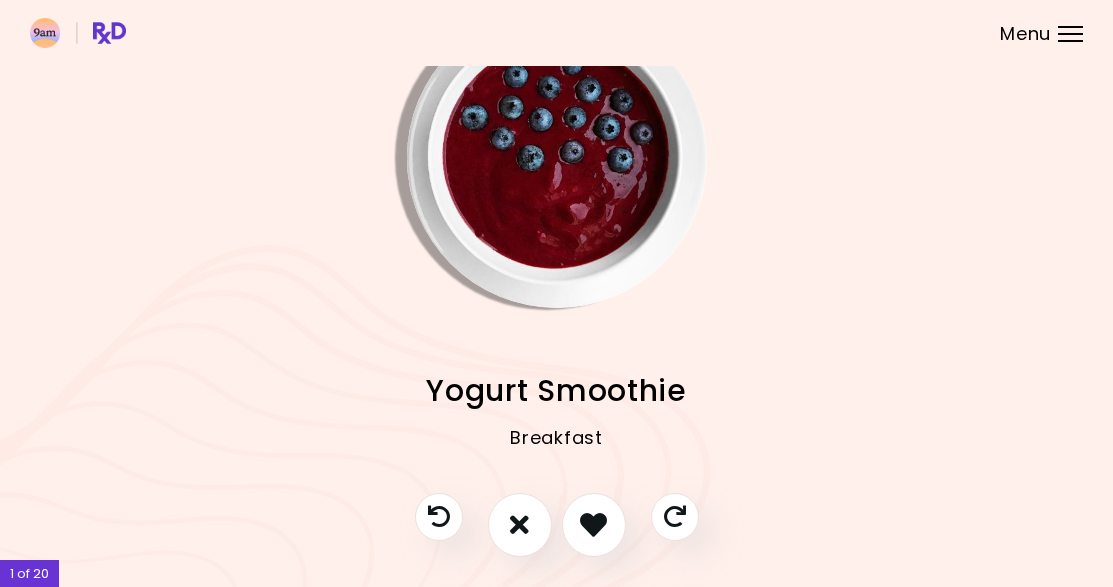 scroll, scrollTop: 71, scrollLeft: 0, axis: vertical 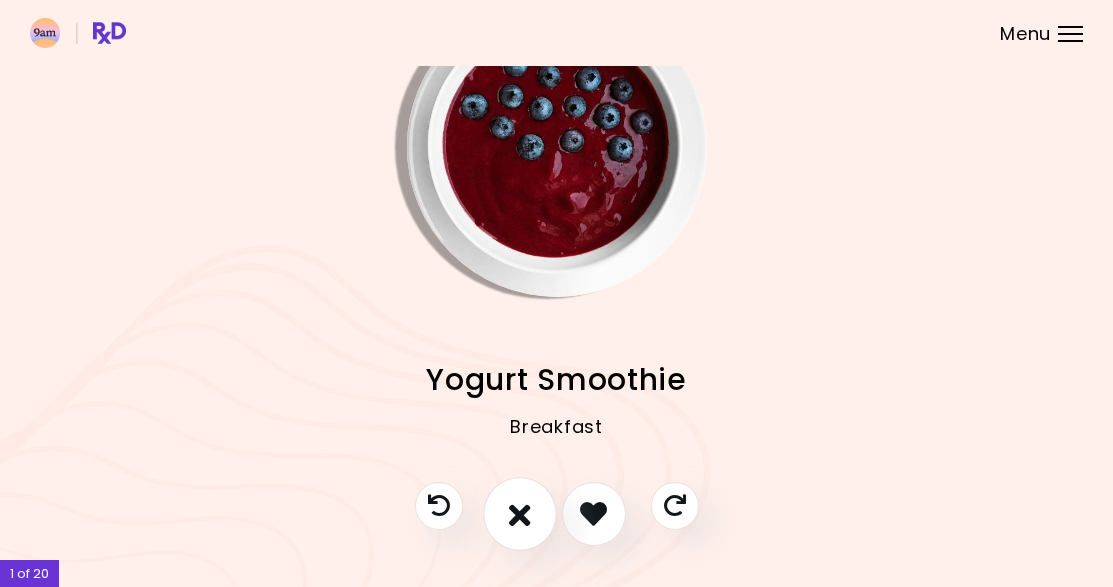 click at bounding box center [520, 513] 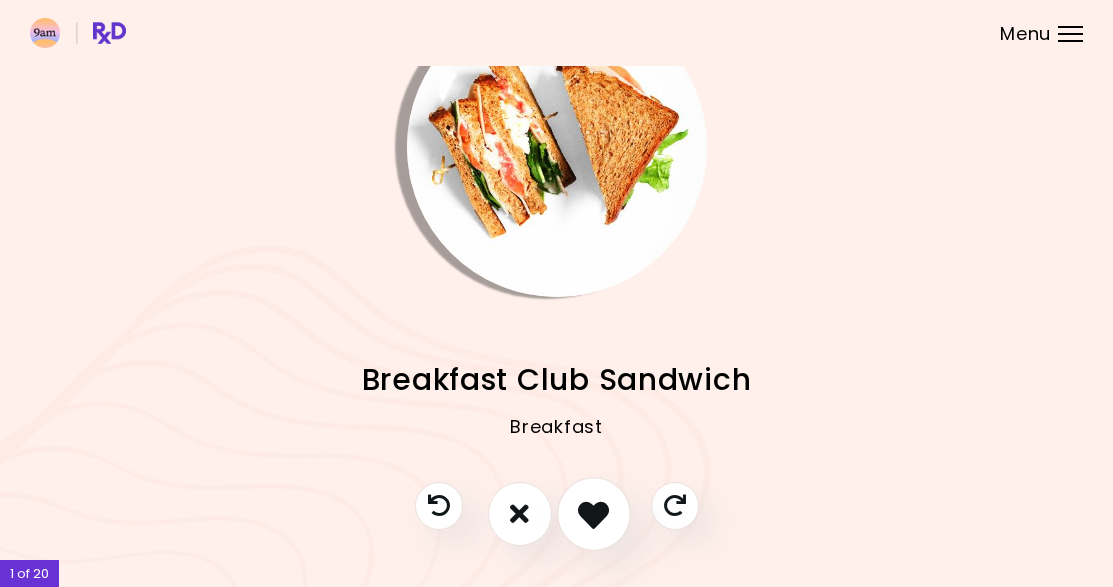 click at bounding box center [593, 513] 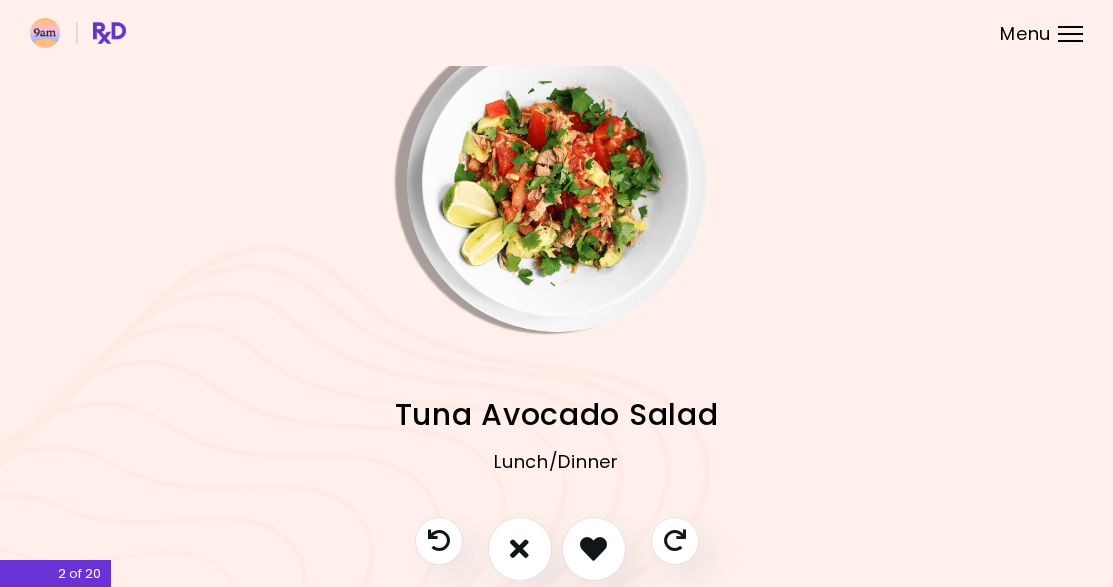 scroll, scrollTop: 24, scrollLeft: 0, axis: vertical 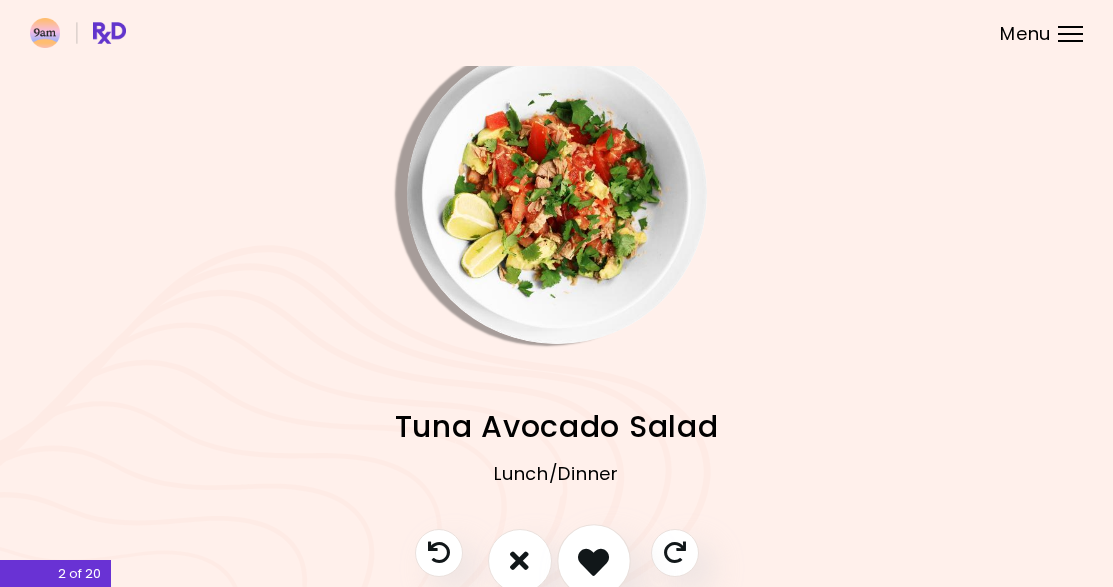 click at bounding box center [593, 560] 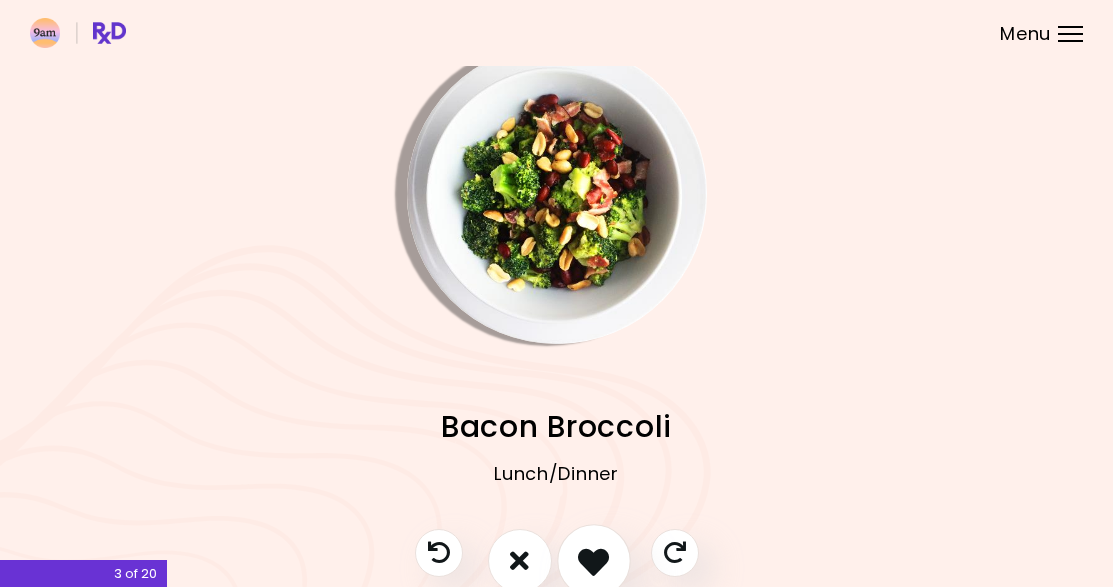 click at bounding box center [593, 560] 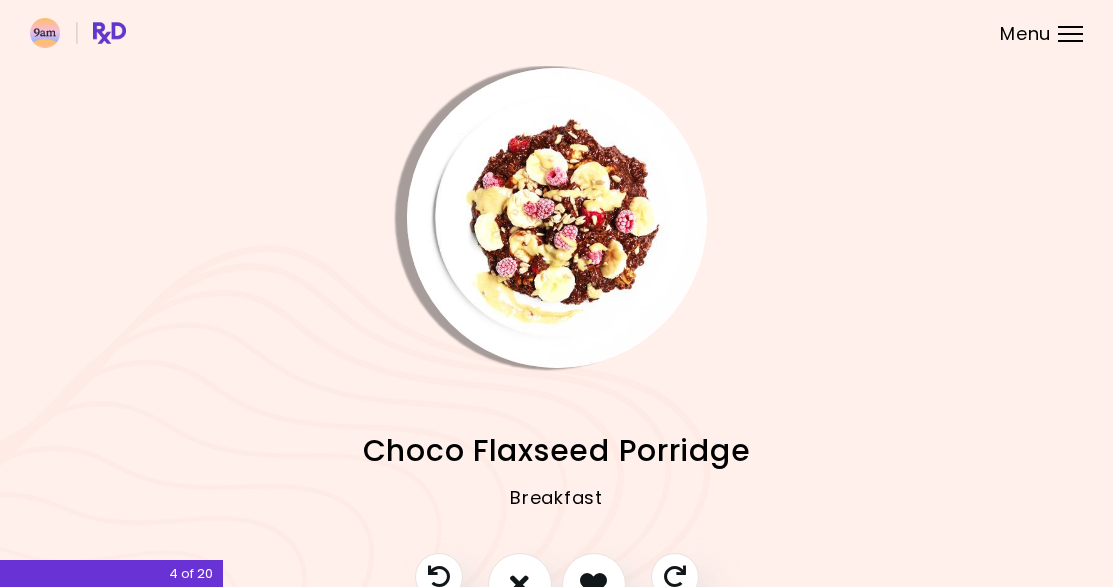 scroll, scrollTop: 0, scrollLeft: 0, axis: both 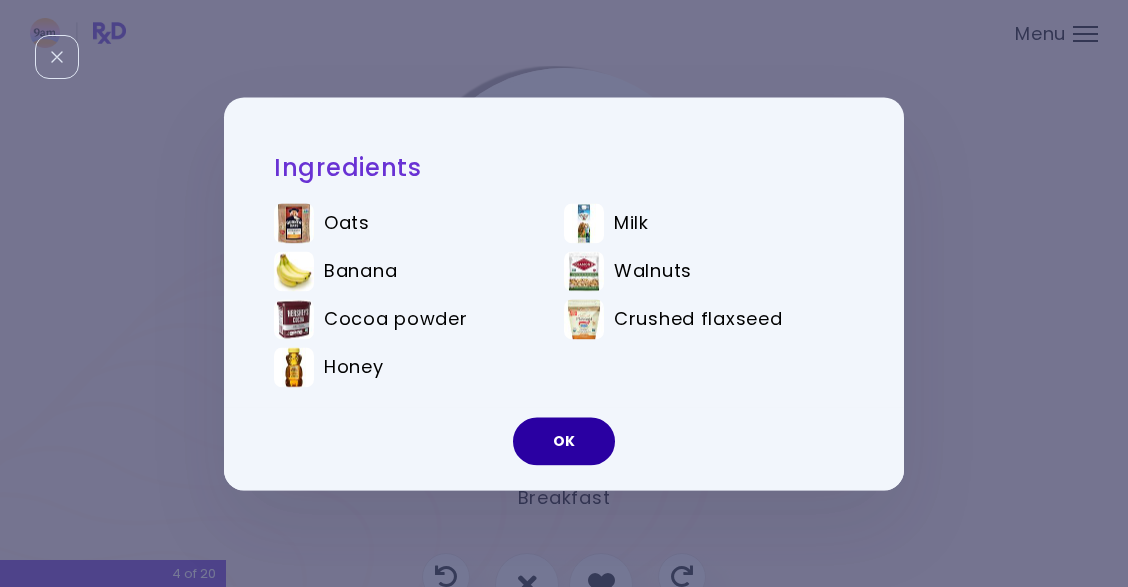 click on "OK" at bounding box center (564, 441) 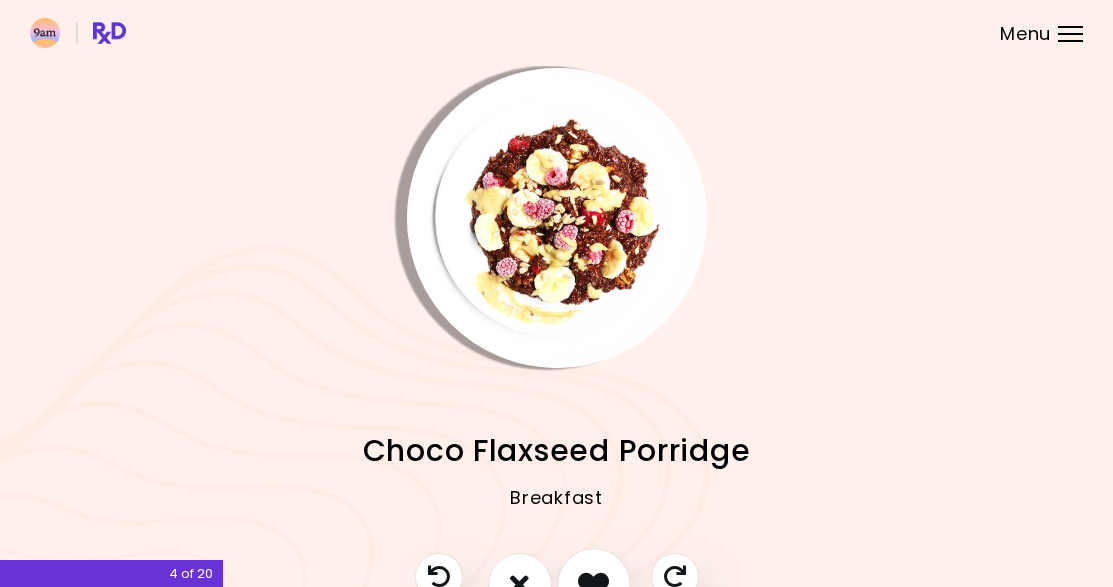 click at bounding box center (593, 584) 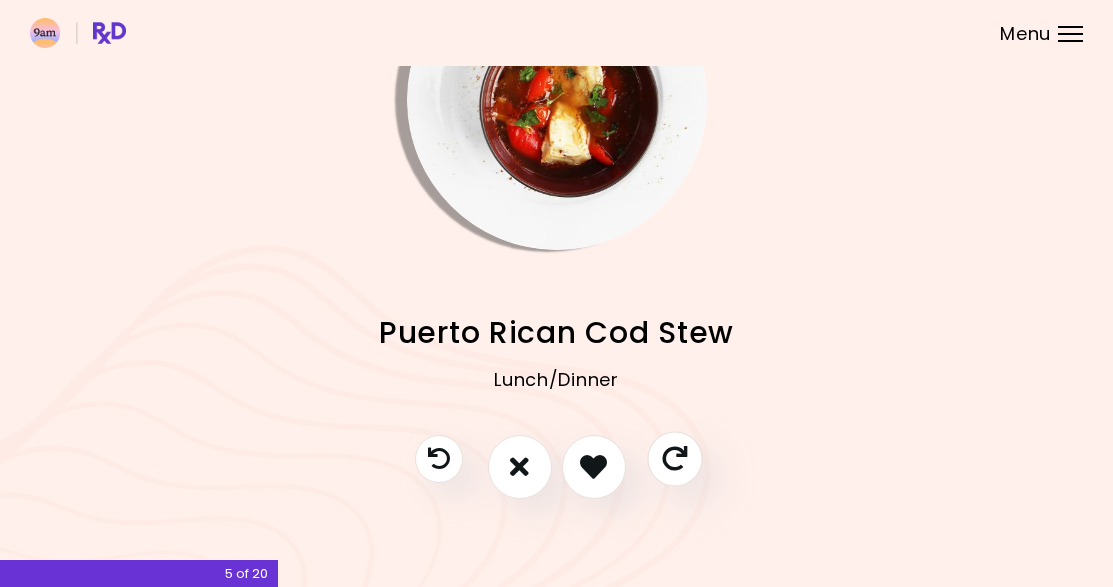 scroll, scrollTop: 117, scrollLeft: 0, axis: vertical 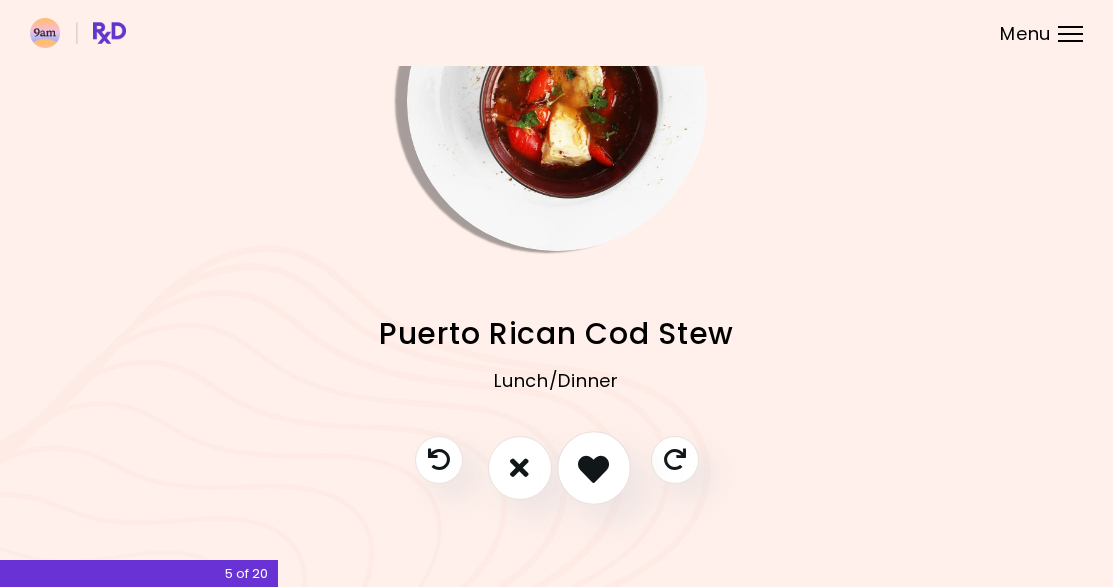 click at bounding box center [594, 468] 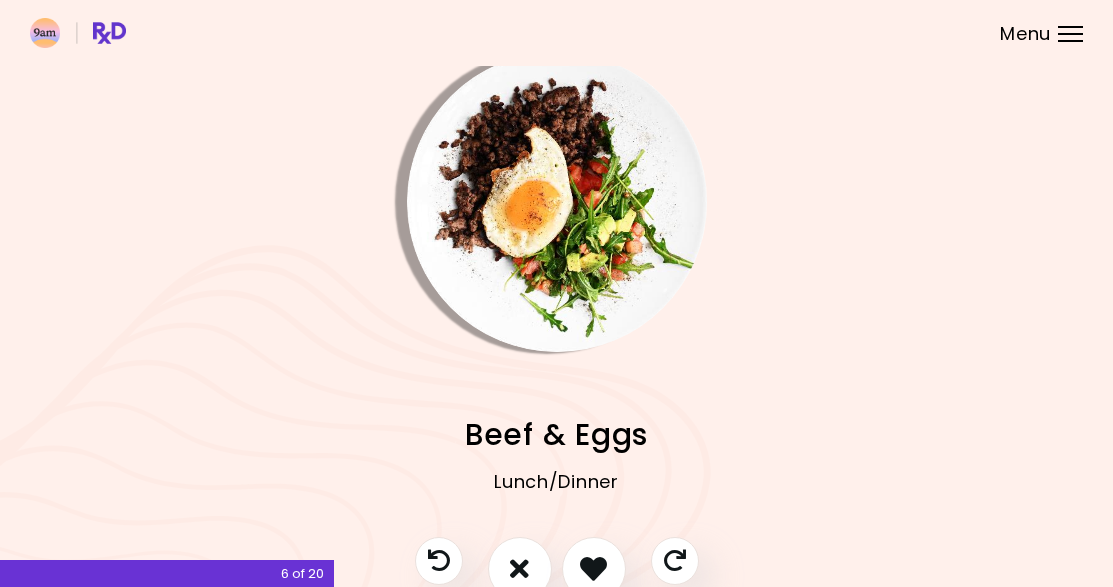 scroll, scrollTop: 29, scrollLeft: 0, axis: vertical 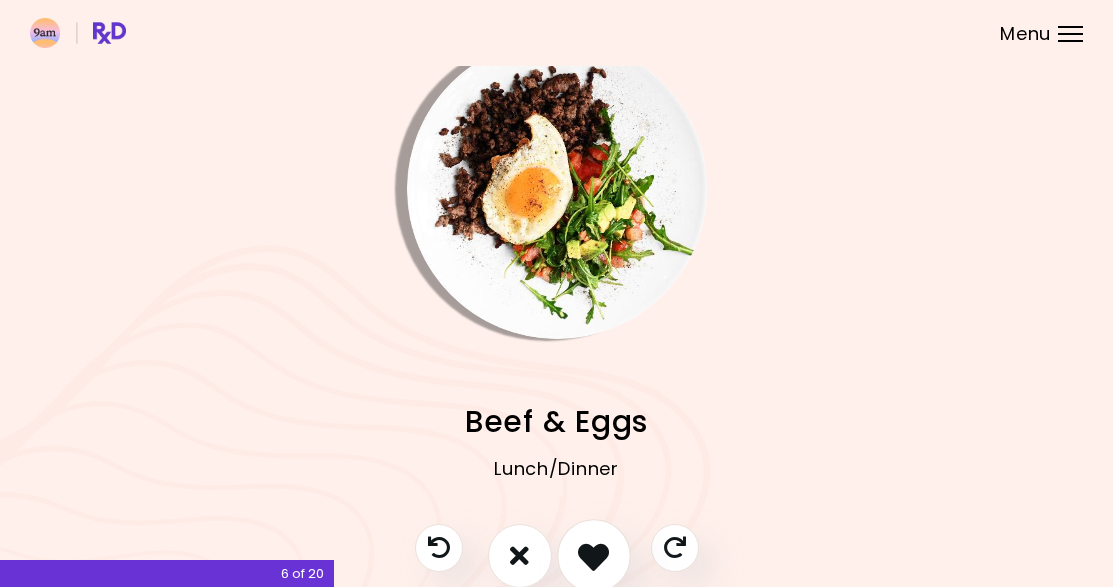 click at bounding box center [593, 555] 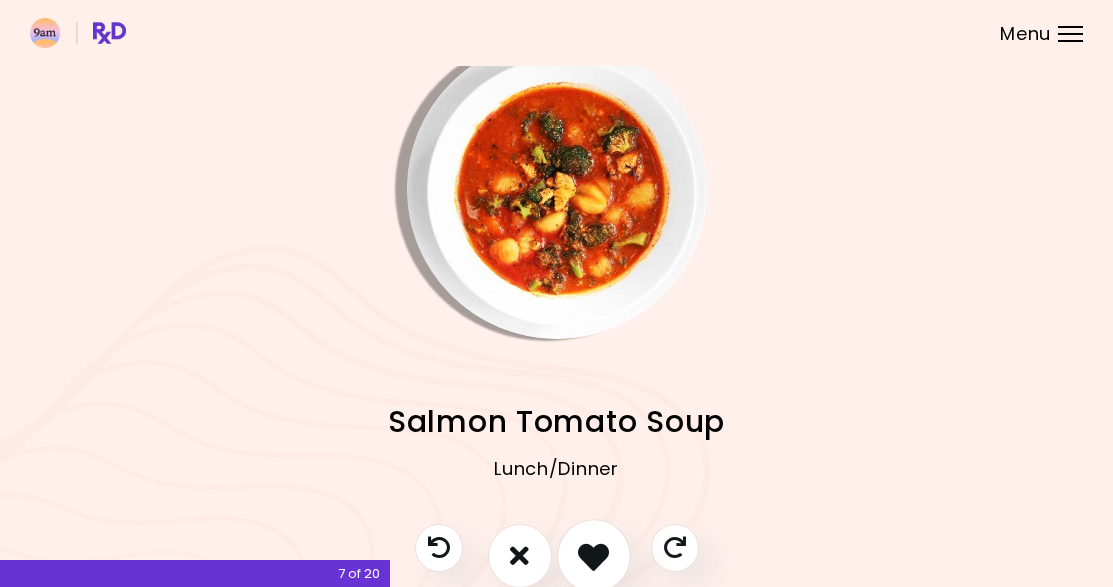 click at bounding box center (593, 555) 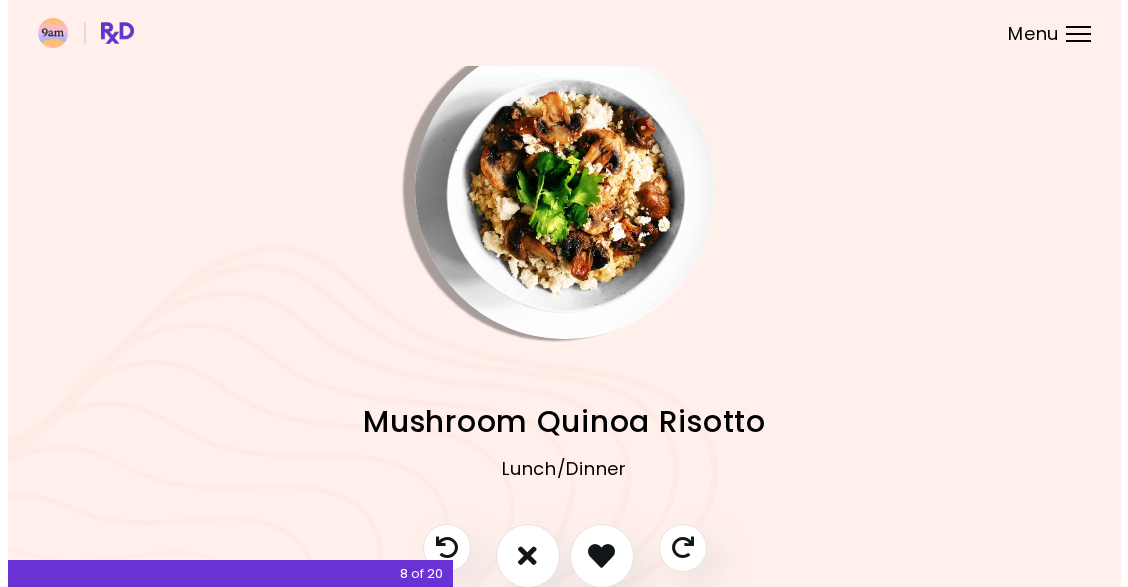 scroll, scrollTop: 0, scrollLeft: 0, axis: both 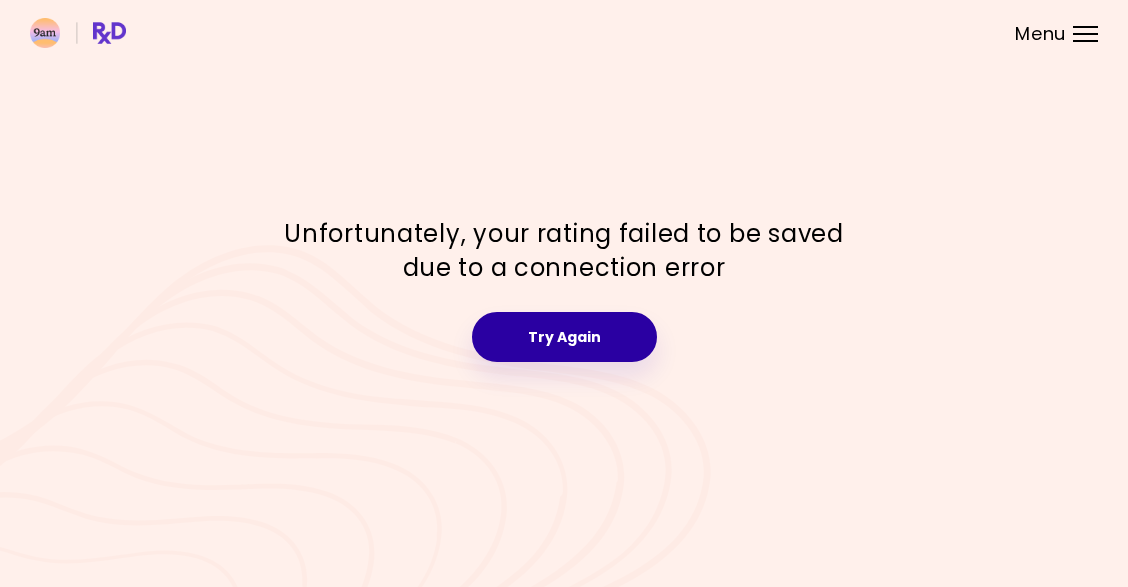 click on "Try Again" at bounding box center (564, 337) 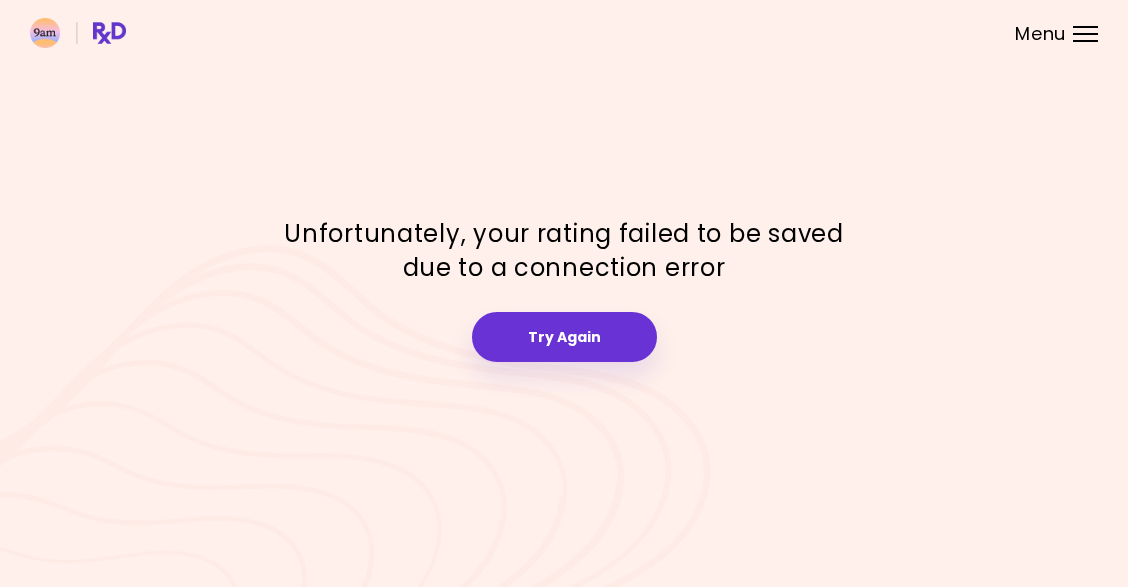 click at bounding box center [564, 33] 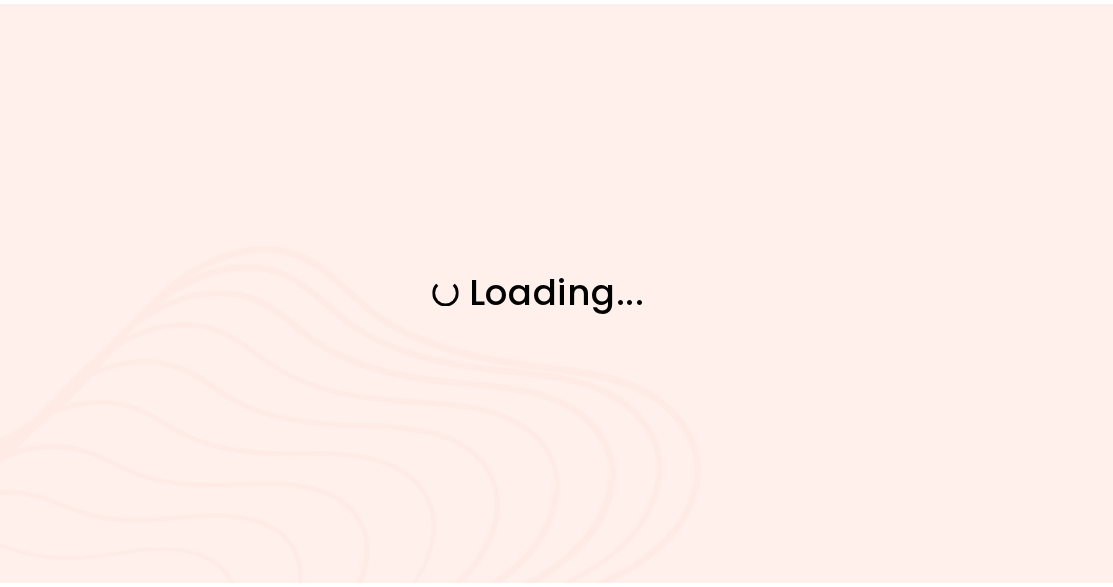scroll, scrollTop: 0, scrollLeft: 0, axis: both 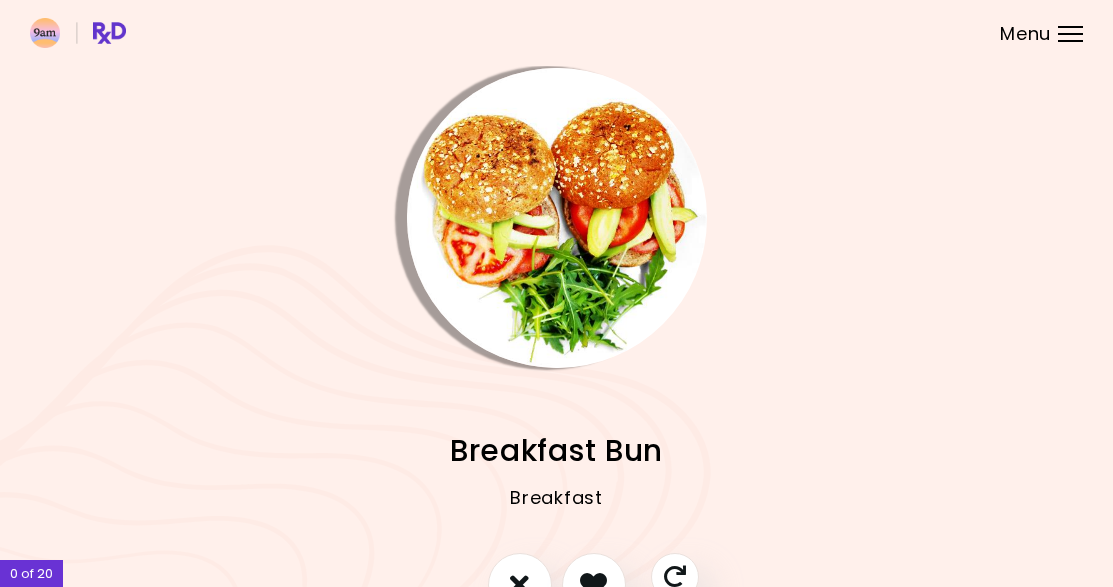 click at bounding box center (557, 218) 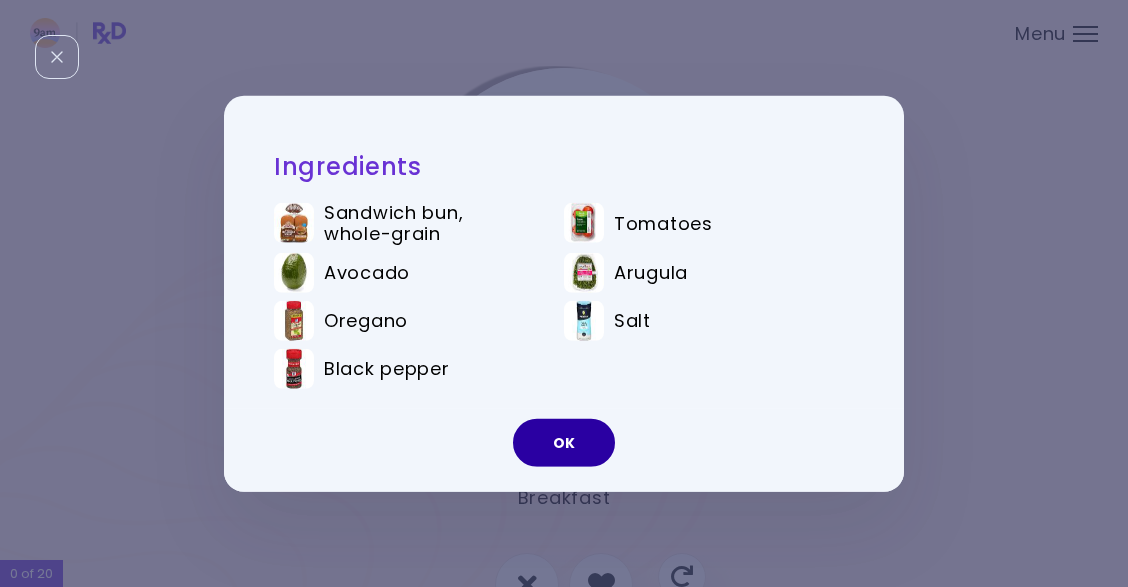 click on "OK" at bounding box center [564, 443] 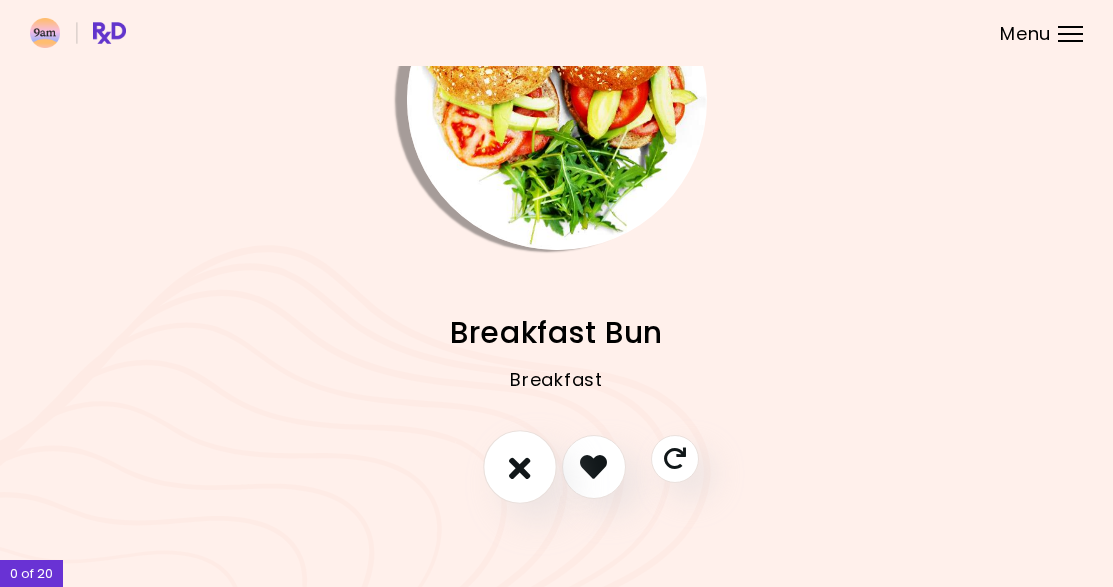 scroll, scrollTop: 117, scrollLeft: 0, axis: vertical 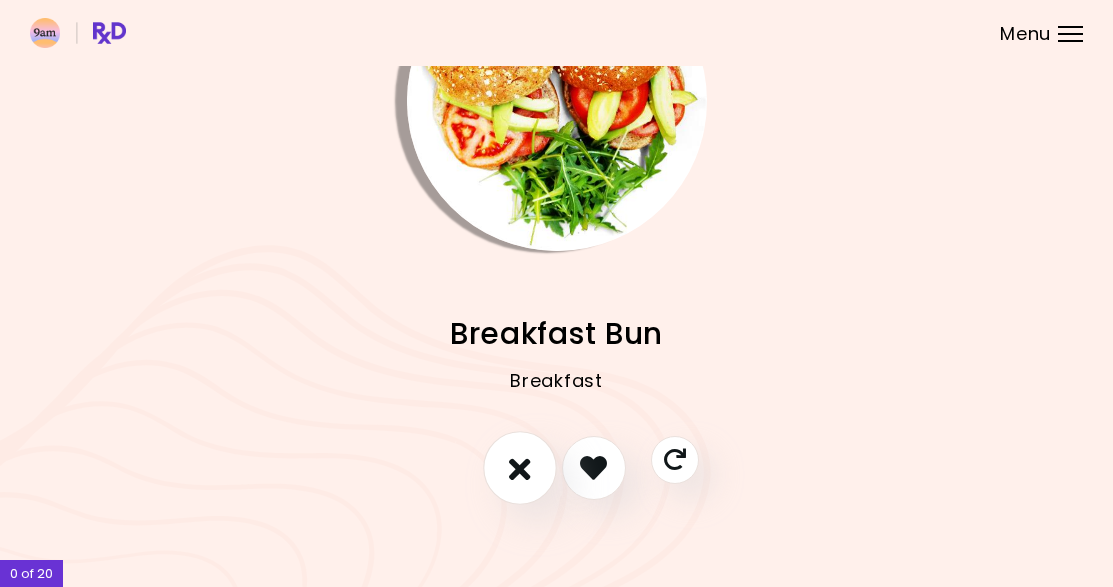 click at bounding box center [520, 467] 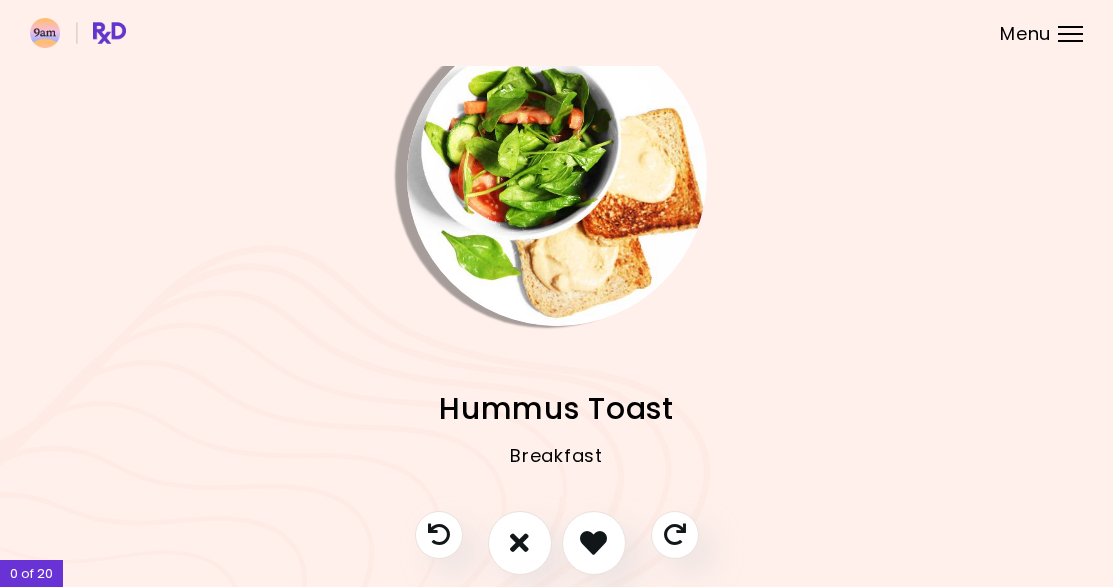 scroll, scrollTop: 44, scrollLeft: 0, axis: vertical 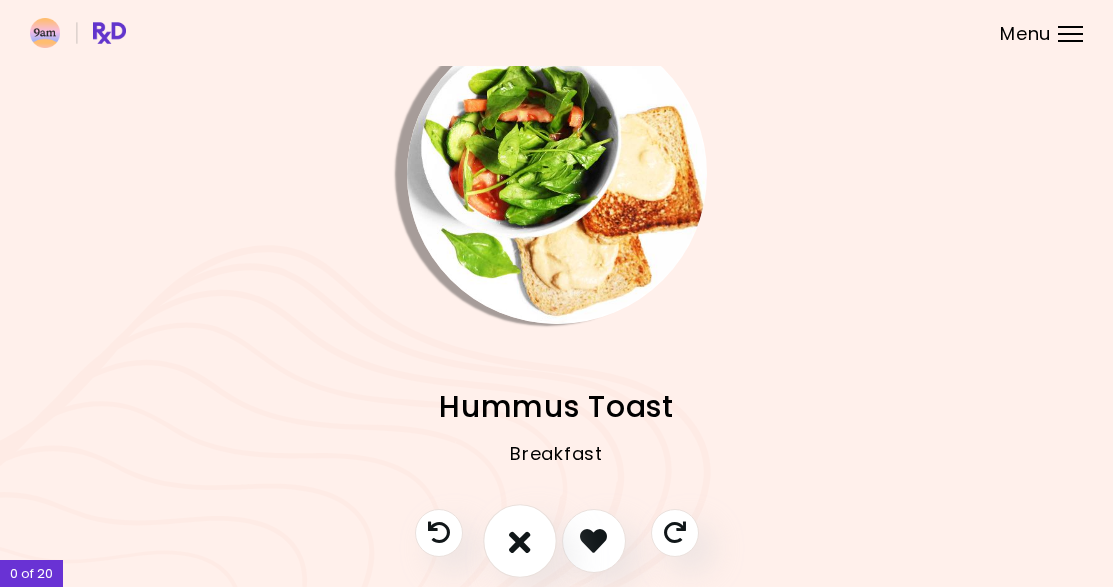 click at bounding box center [520, 540] 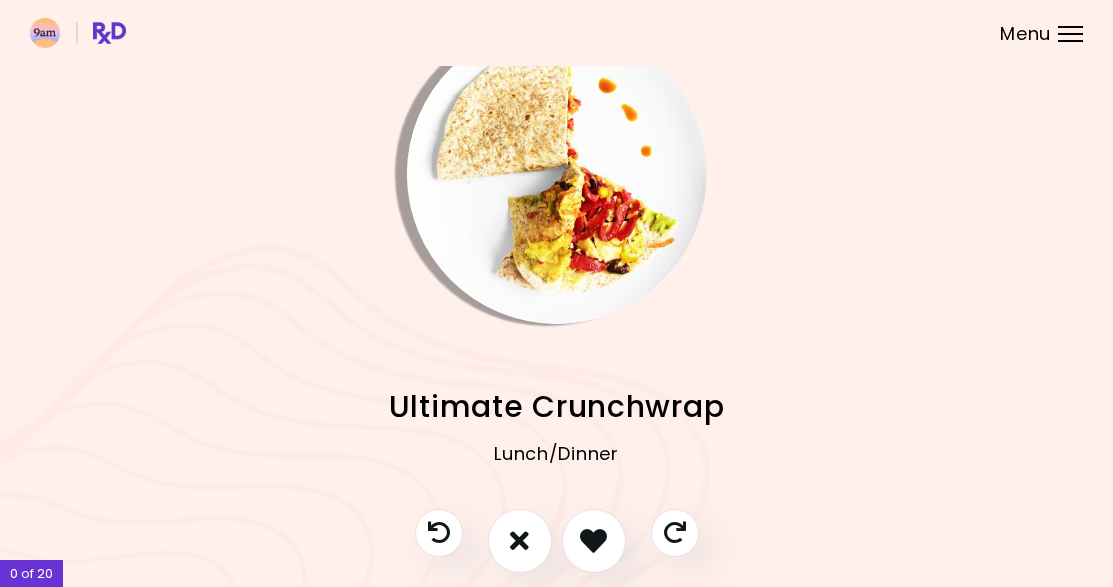 click at bounding box center [557, 174] 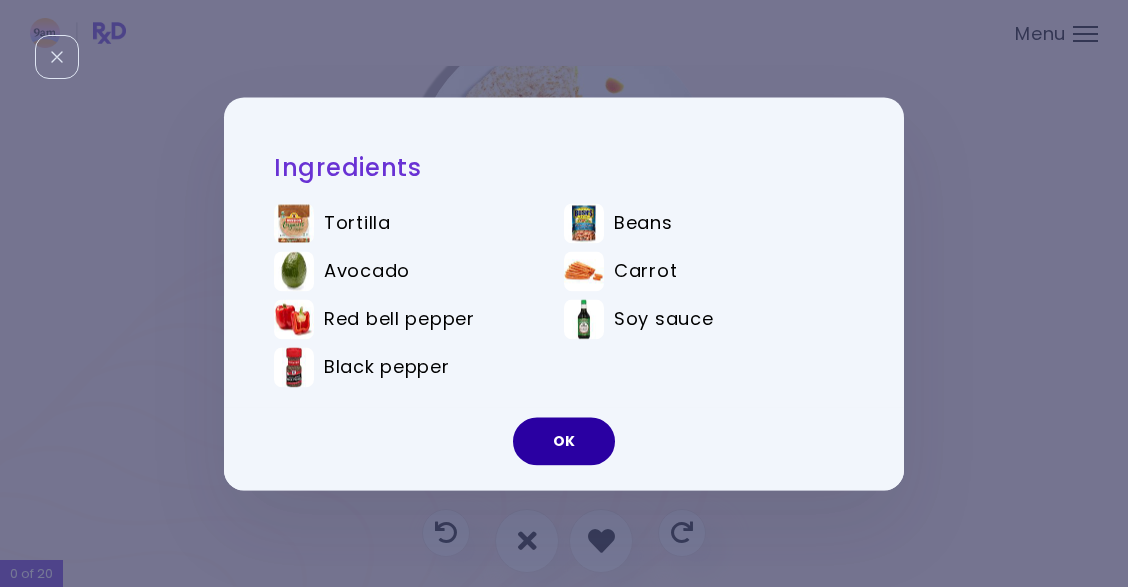 click on "OK" at bounding box center (564, 441) 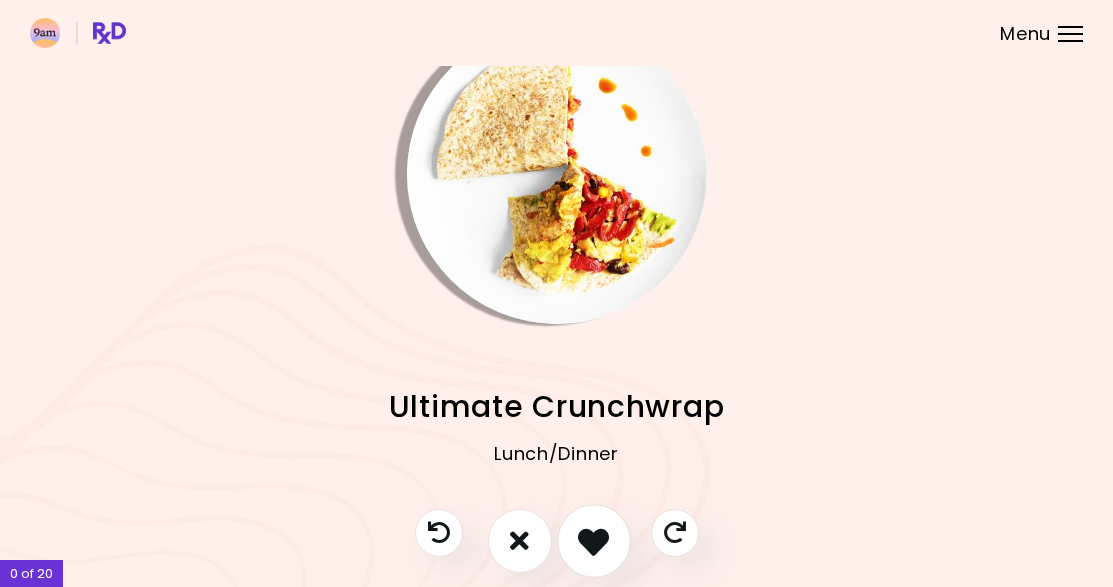 click at bounding box center (593, 540) 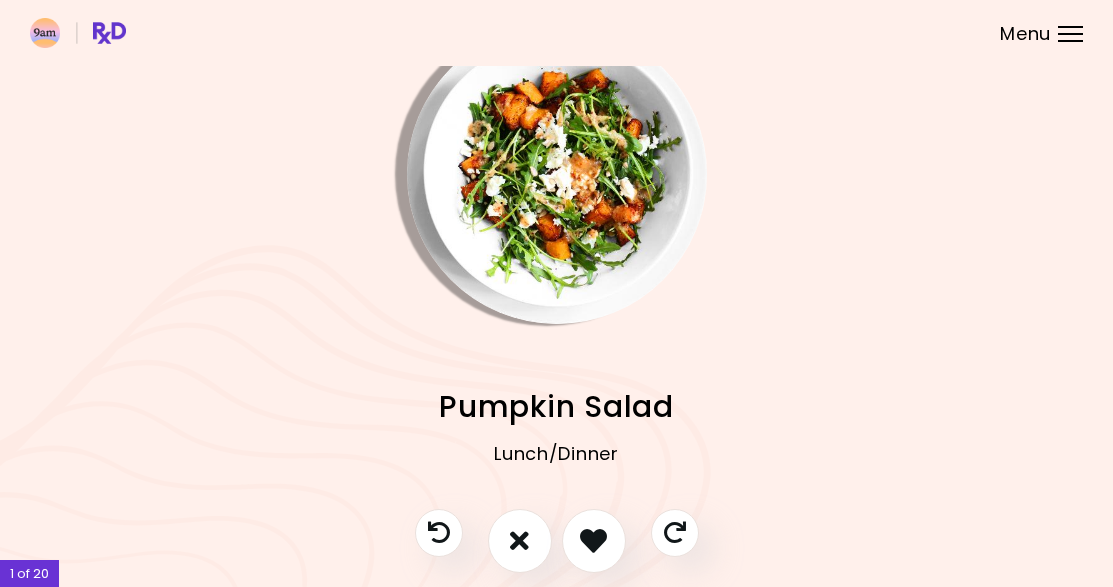 click at bounding box center [557, 174] 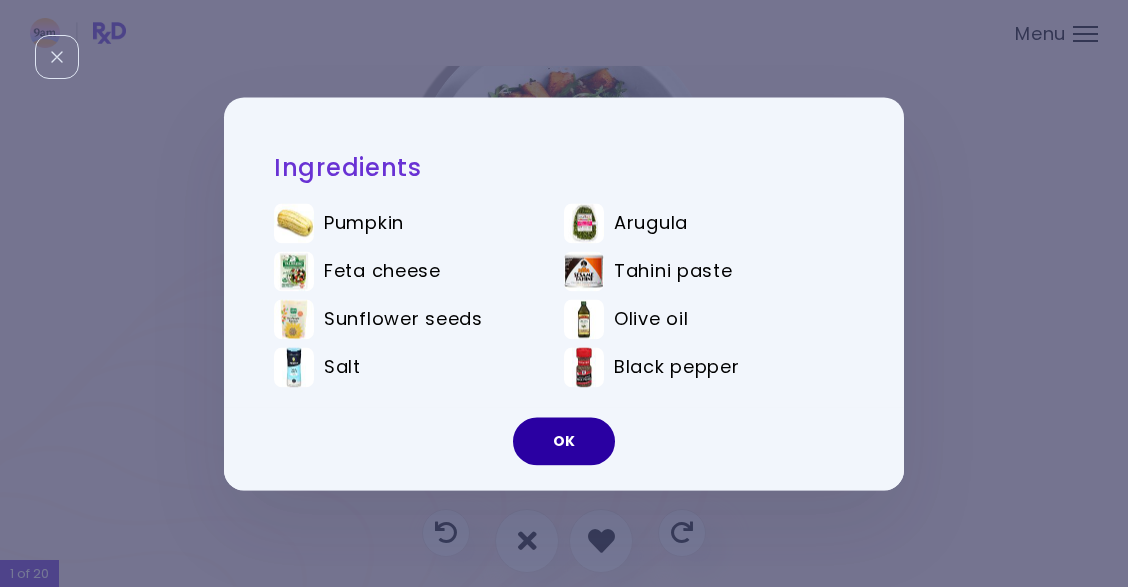 click on "OK" at bounding box center (564, 441) 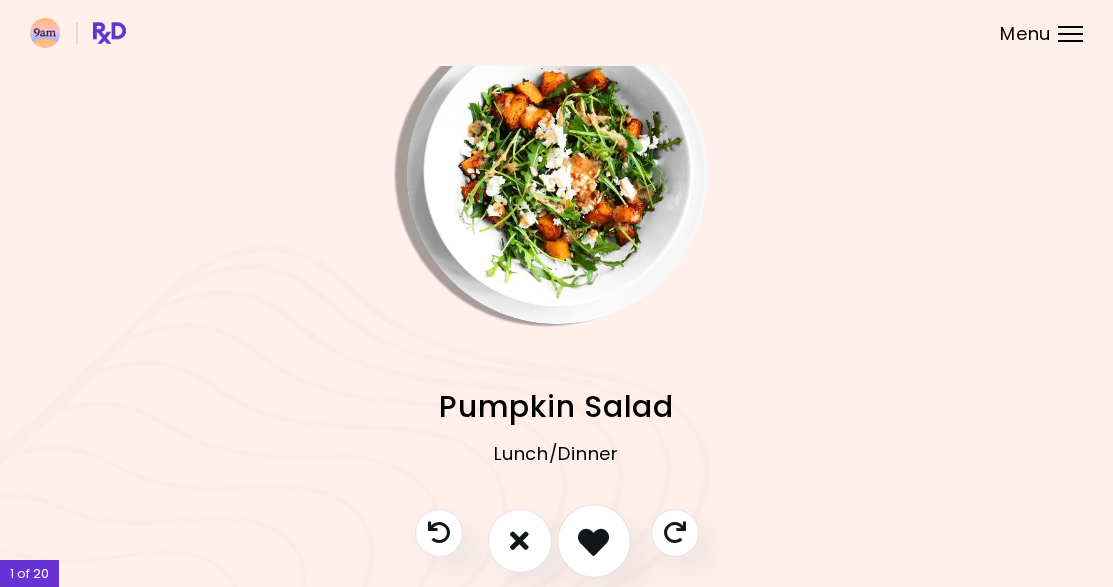 click at bounding box center [593, 540] 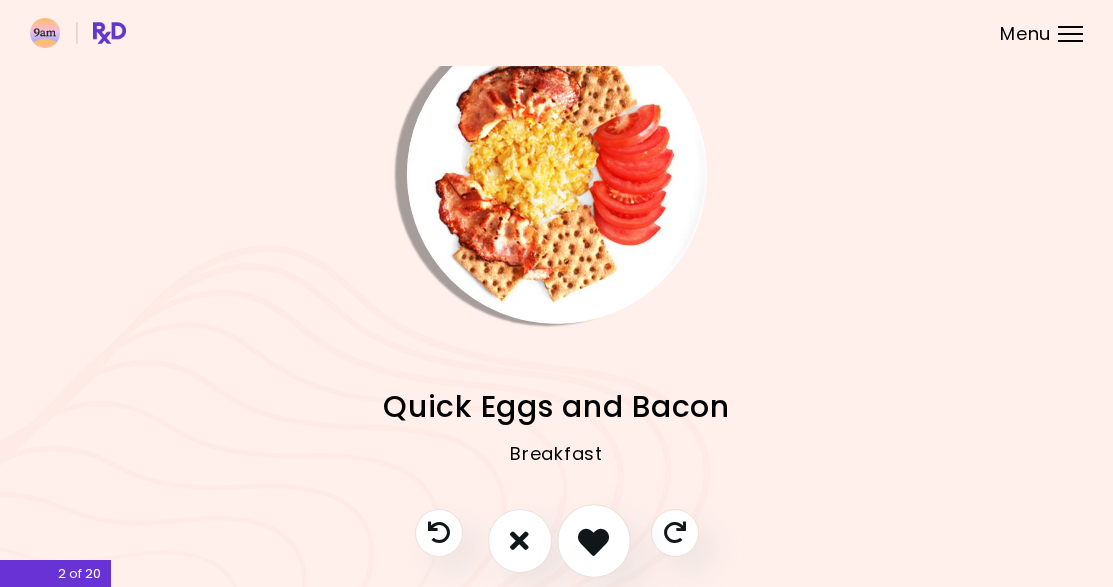 click at bounding box center (593, 540) 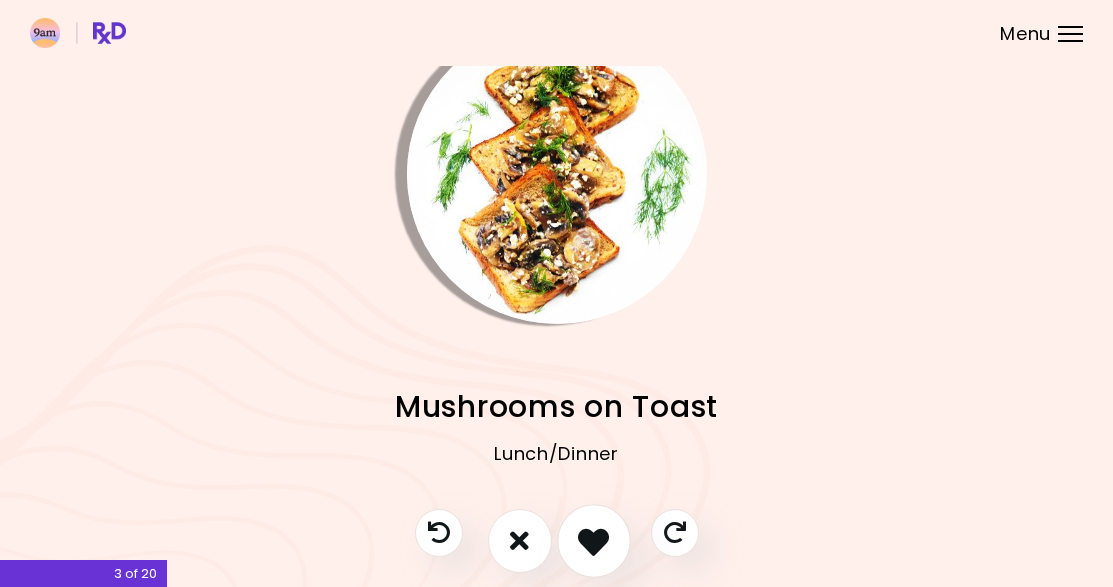 click at bounding box center [593, 540] 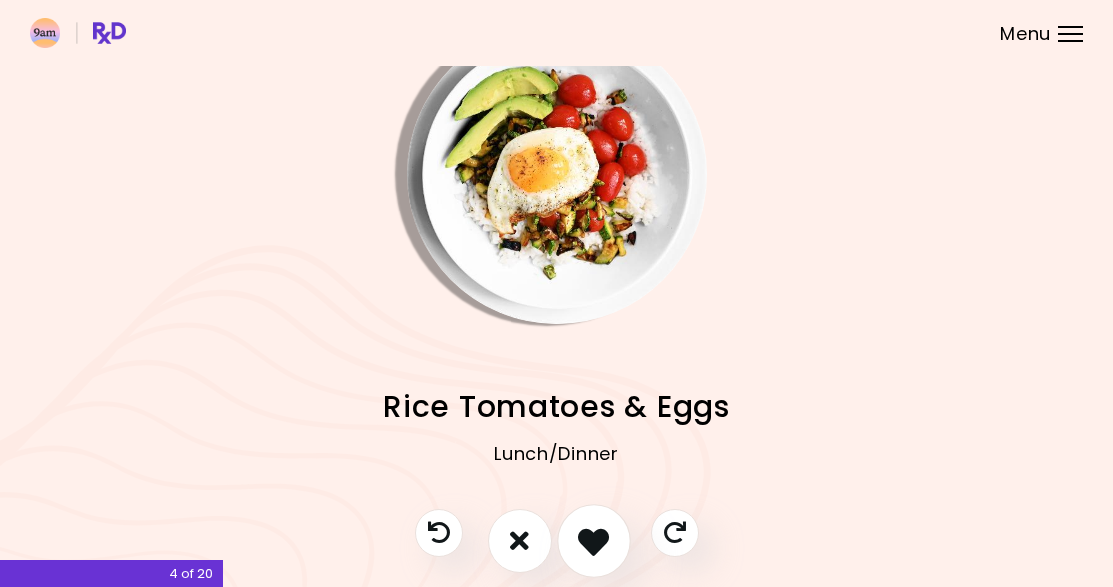 click at bounding box center (593, 540) 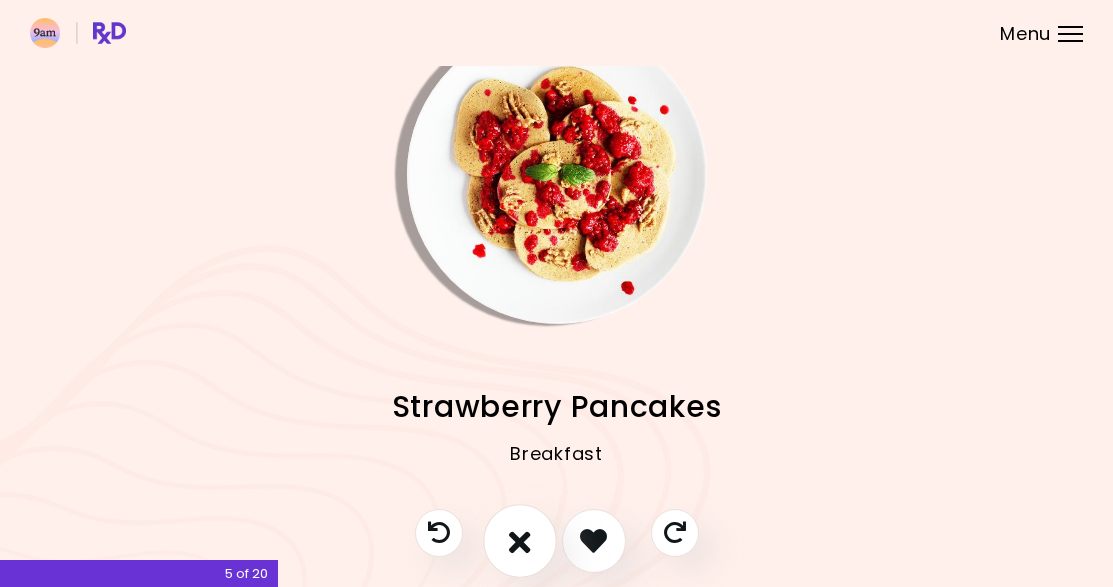 click at bounding box center [520, 540] 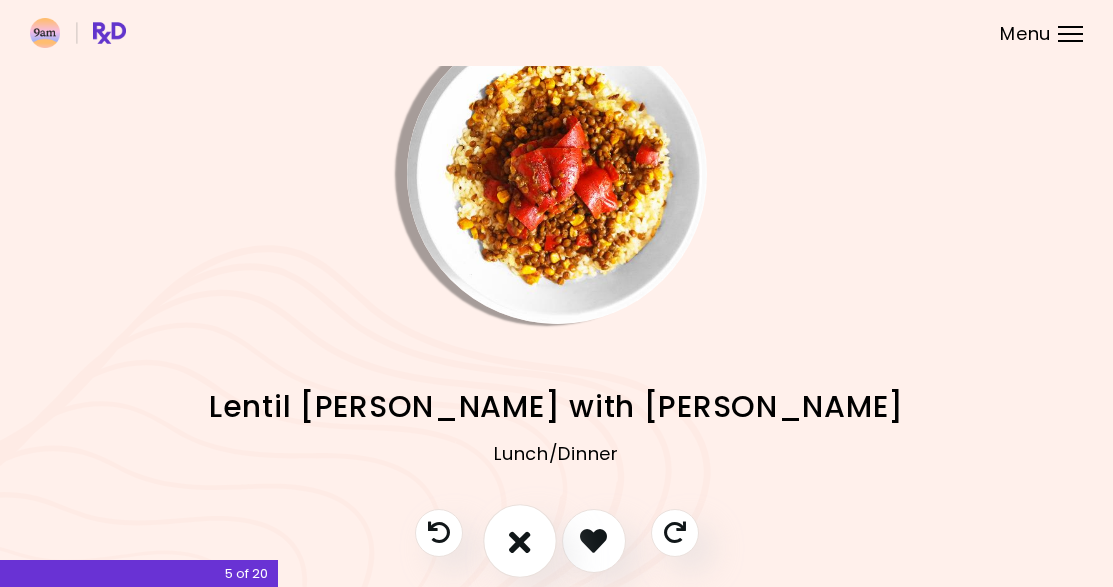 click at bounding box center (520, 540) 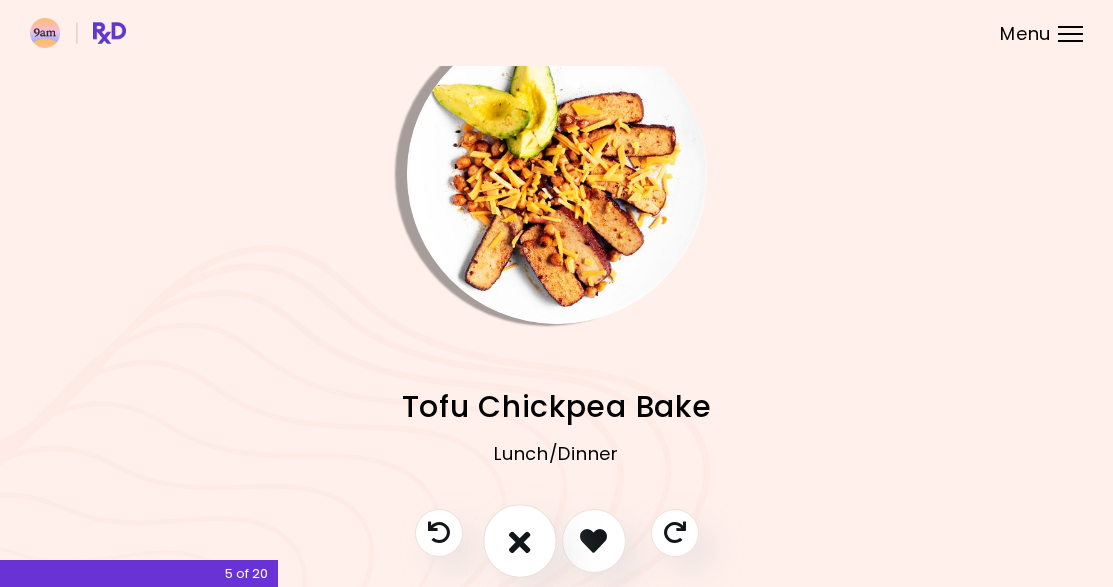 click at bounding box center (520, 540) 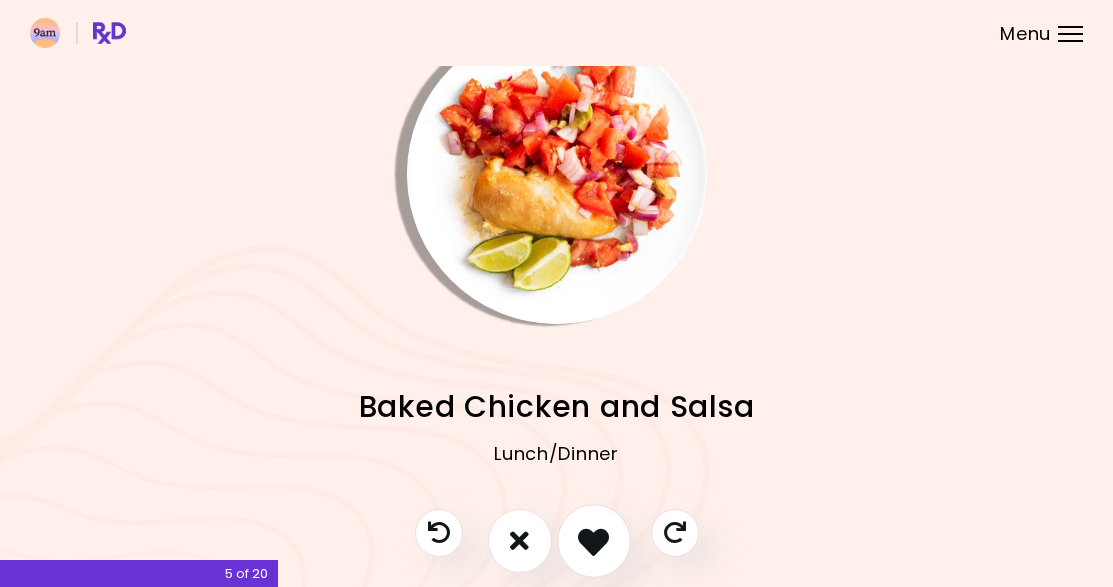 click at bounding box center (593, 540) 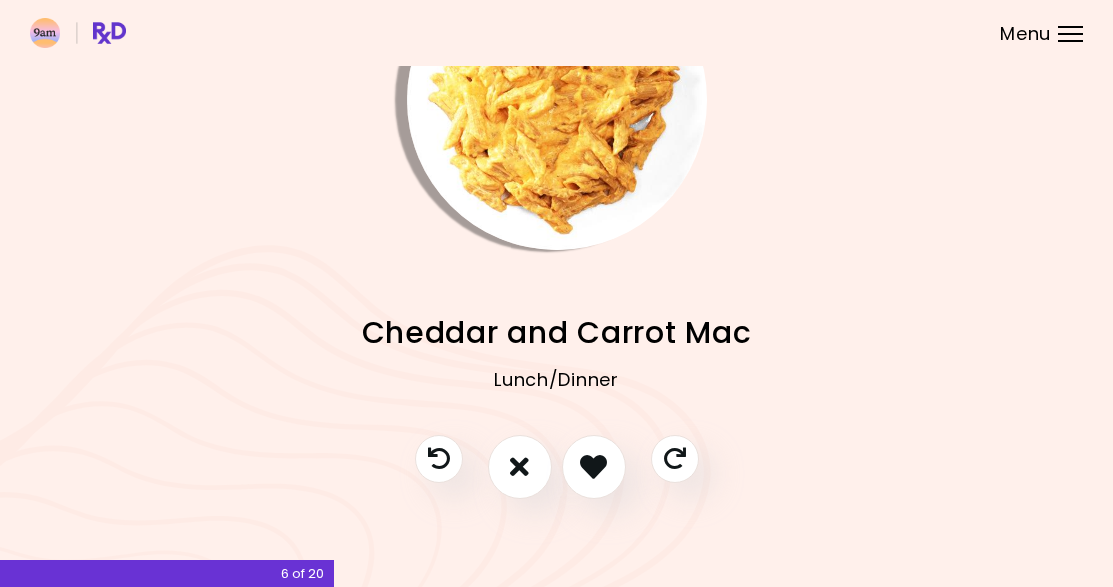 scroll, scrollTop: 117, scrollLeft: 0, axis: vertical 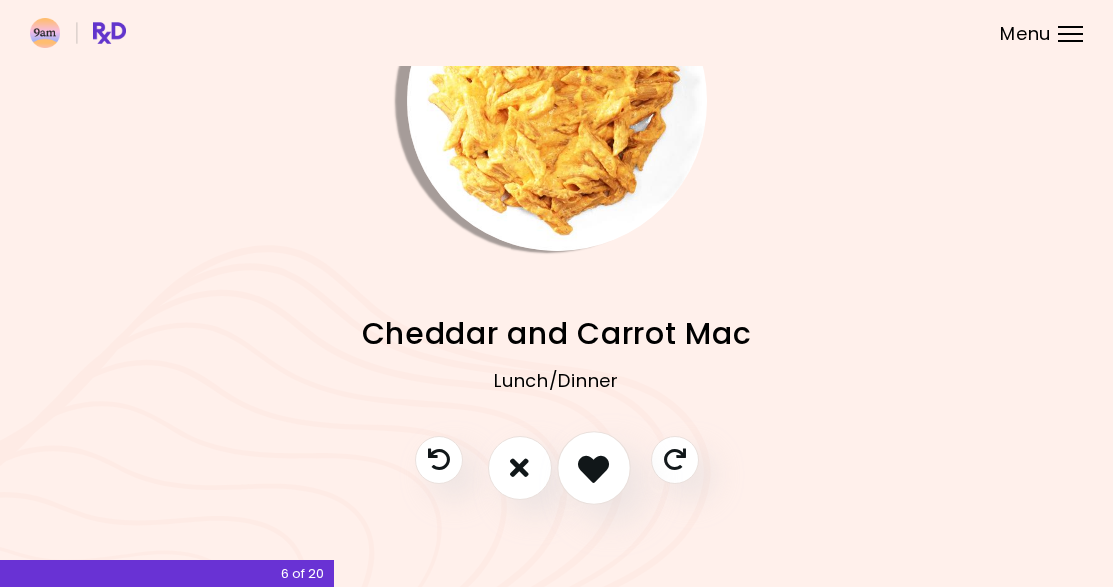 click at bounding box center [593, 467] 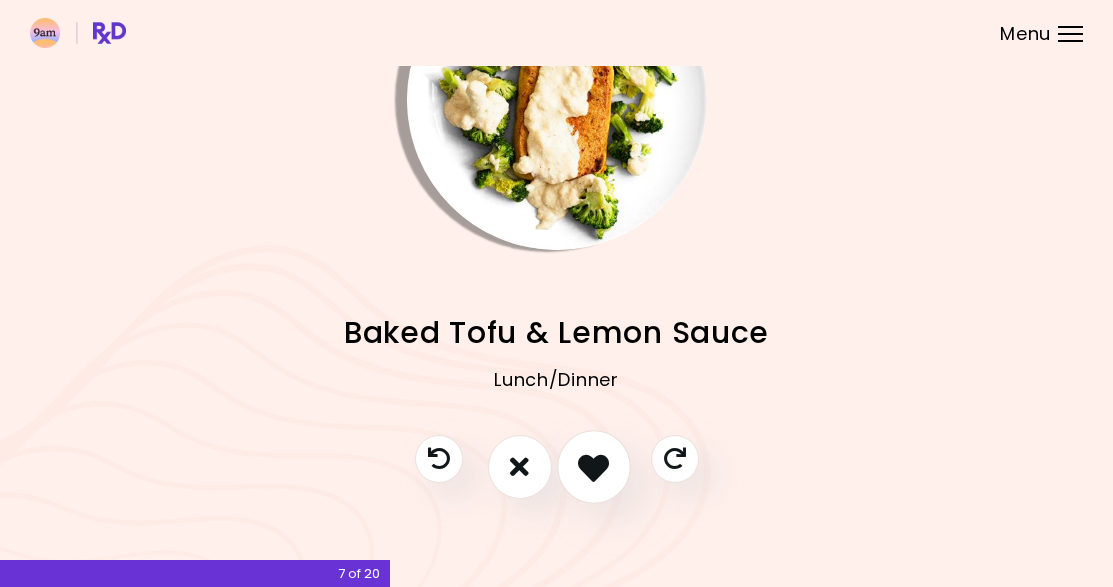 scroll, scrollTop: 117, scrollLeft: 0, axis: vertical 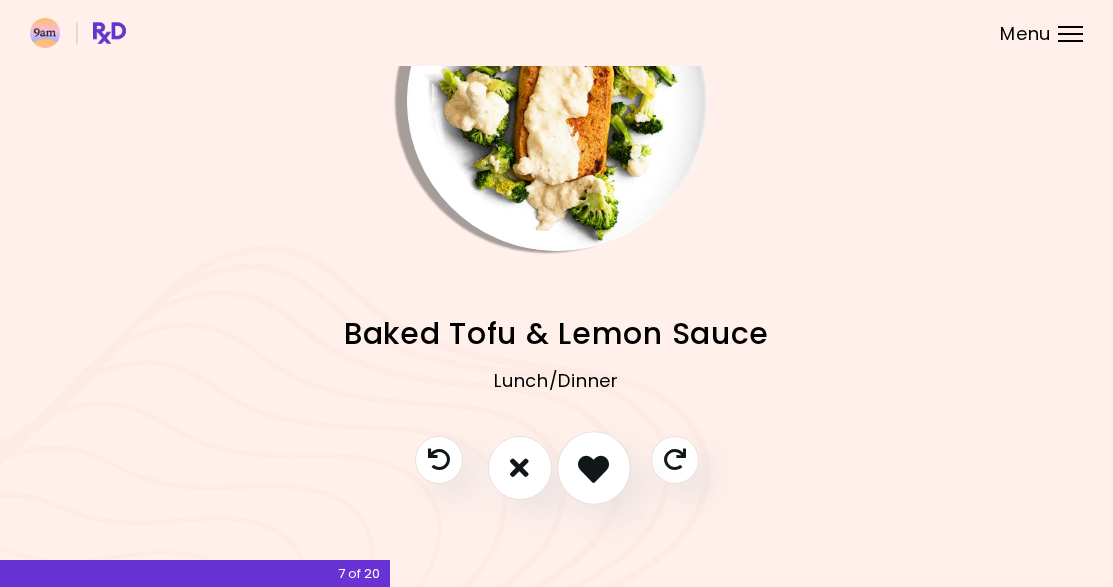 click at bounding box center (593, 467) 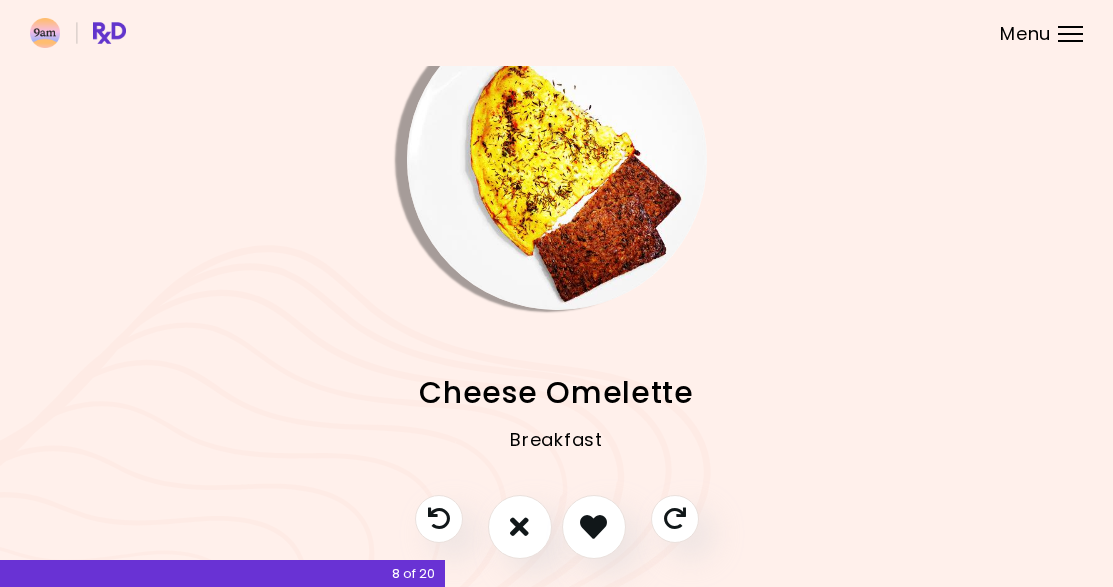 scroll, scrollTop: 110, scrollLeft: 0, axis: vertical 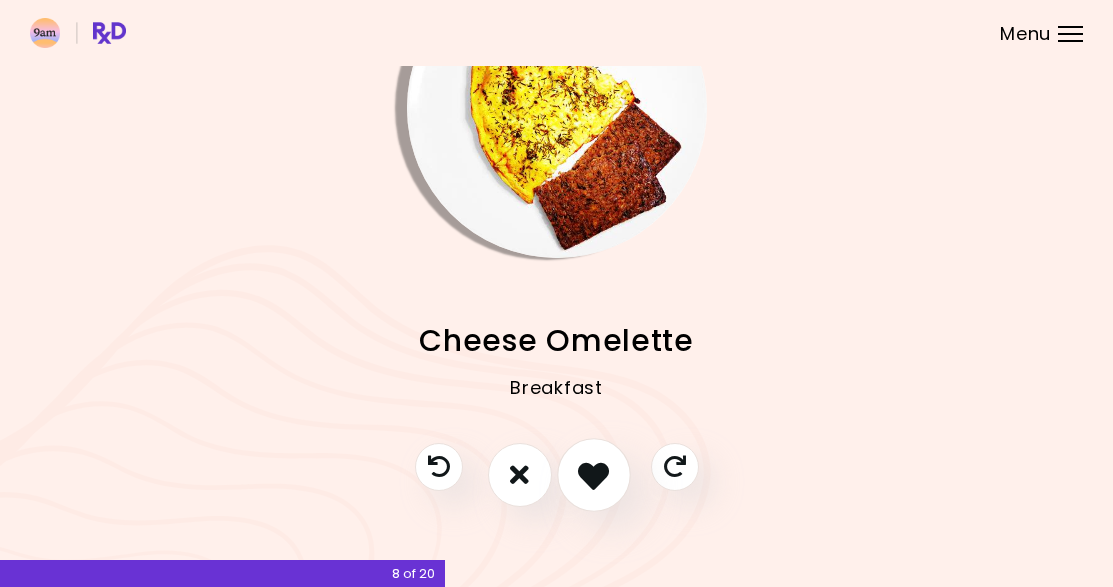 click at bounding box center [593, 474] 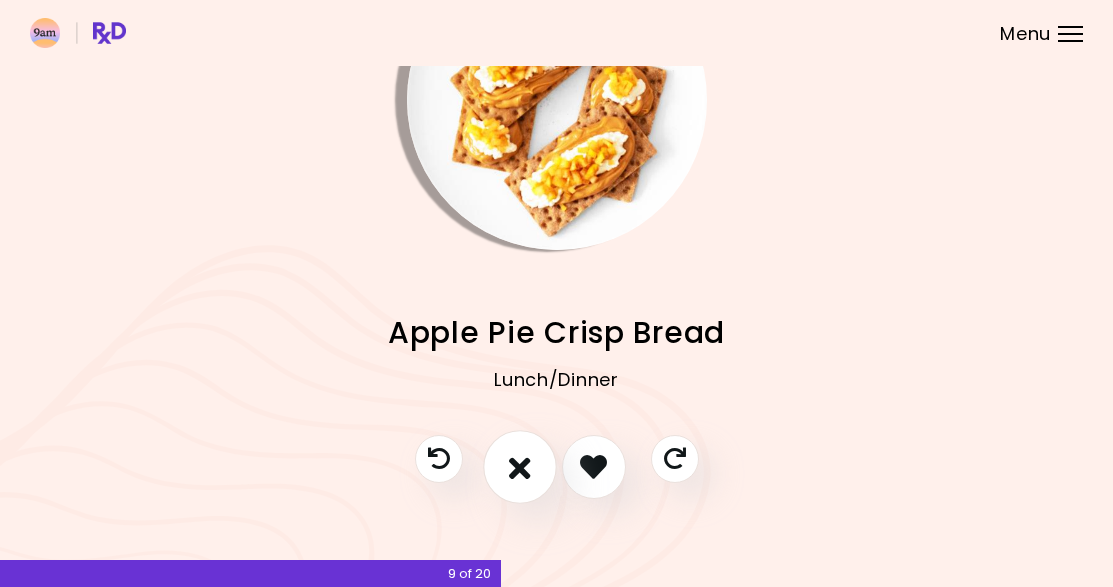 scroll, scrollTop: 117, scrollLeft: 0, axis: vertical 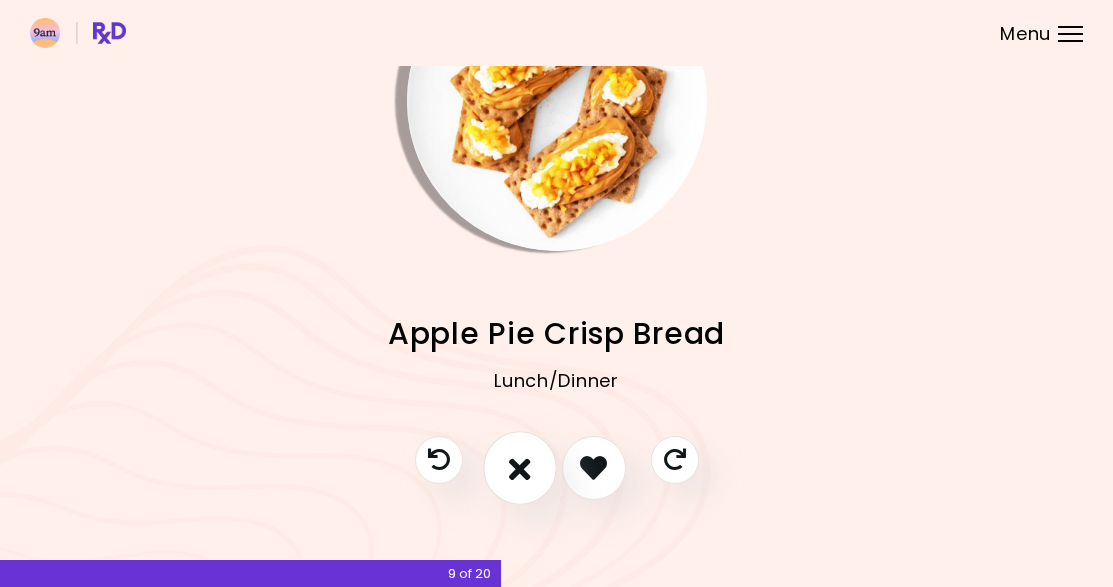 click at bounding box center (520, 467) 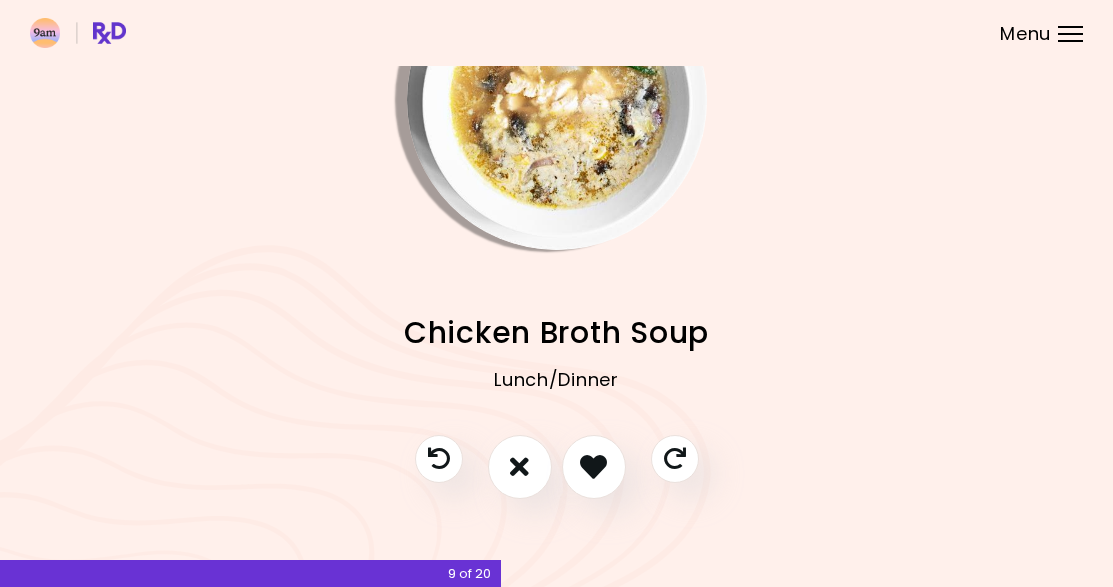 scroll, scrollTop: 117, scrollLeft: 0, axis: vertical 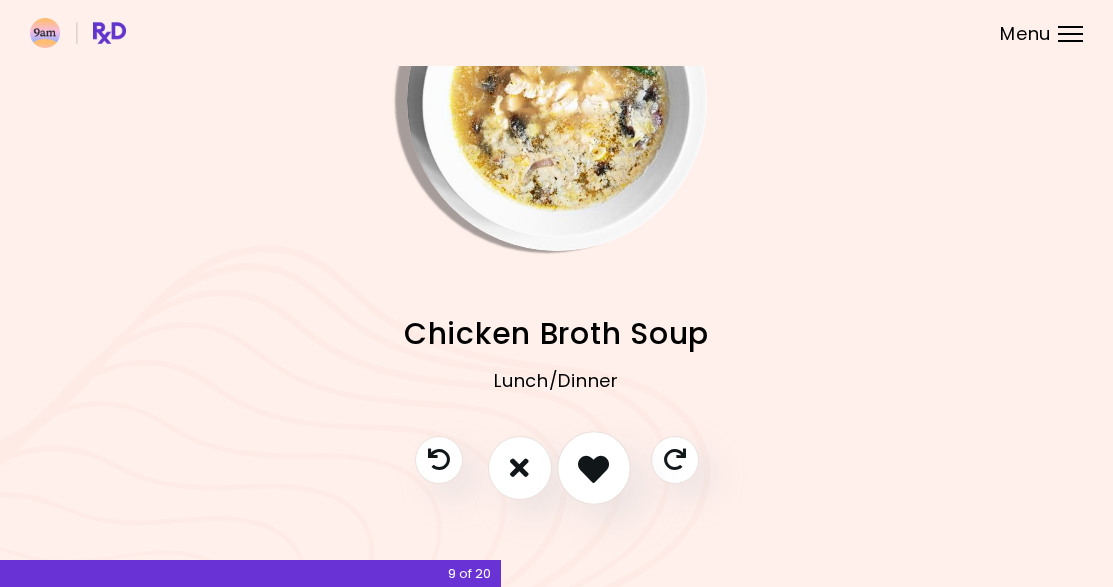 click at bounding box center [593, 467] 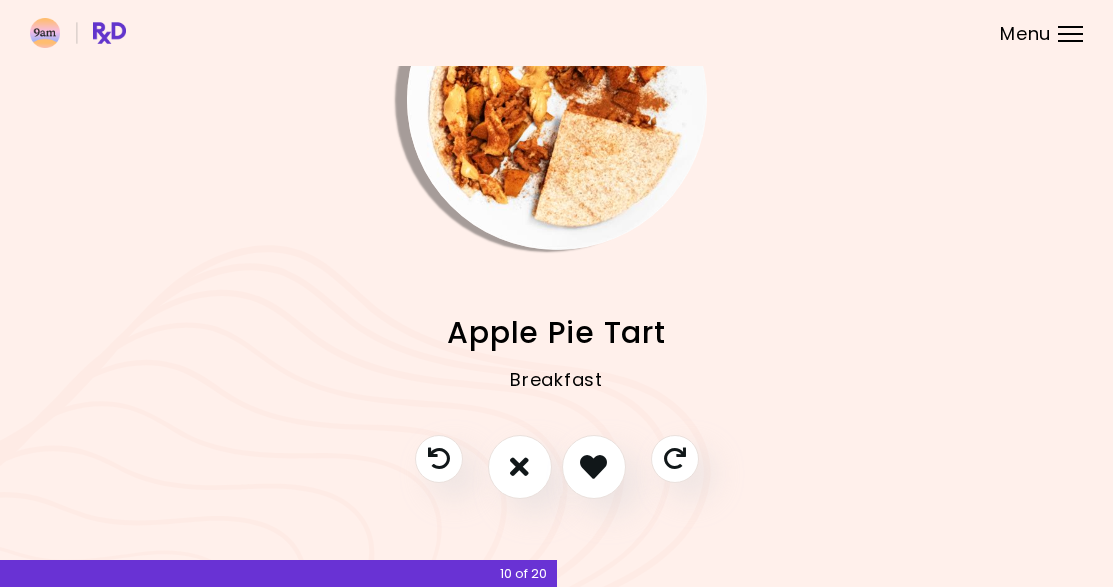 scroll, scrollTop: 117, scrollLeft: 0, axis: vertical 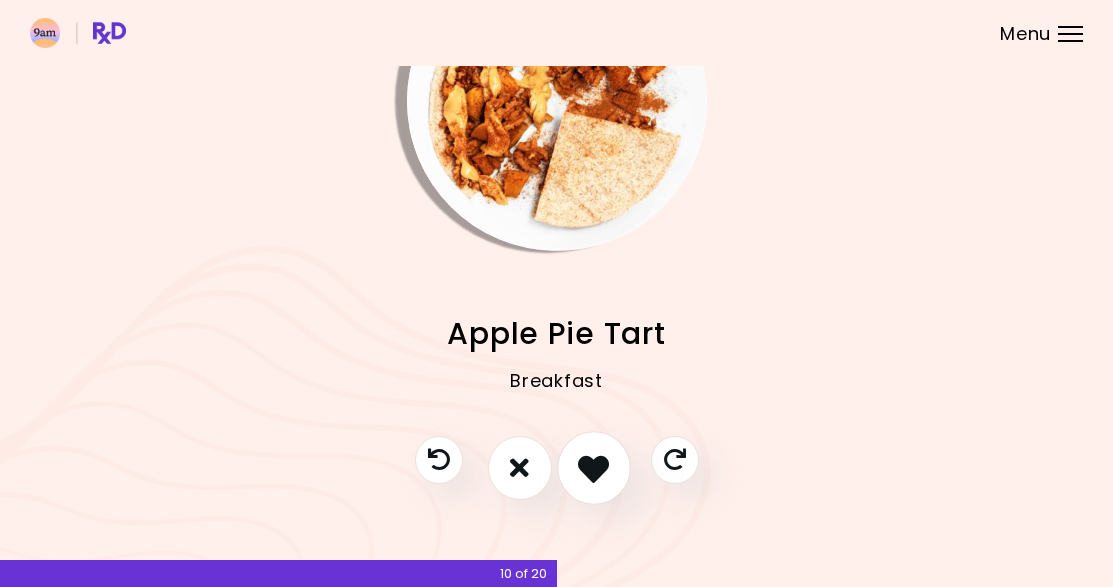 click at bounding box center (593, 467) 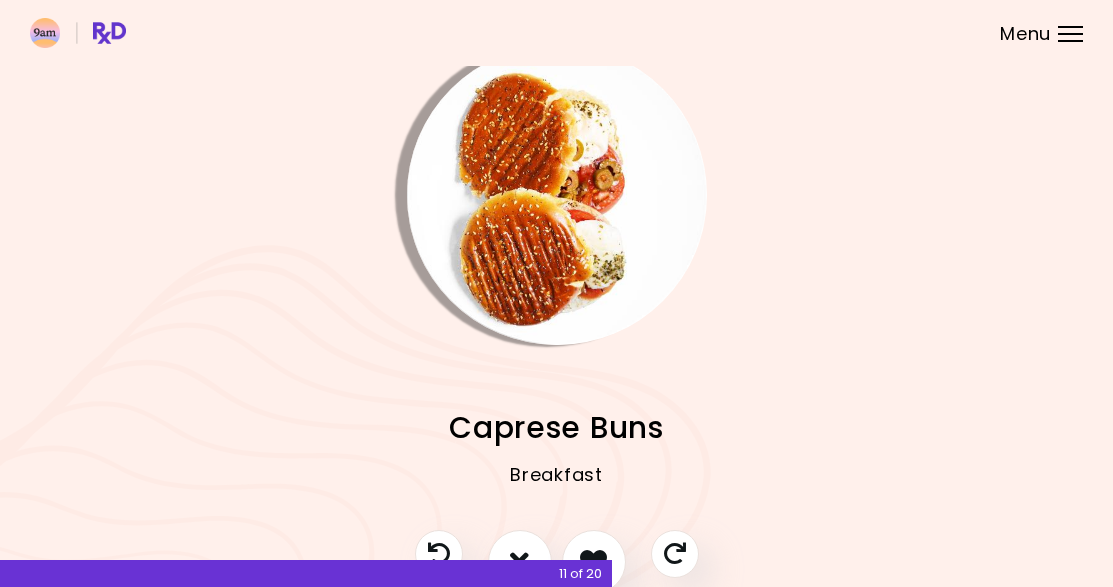 scroll, scrollTop: 17, scrollLeft: 0, axis: vertical 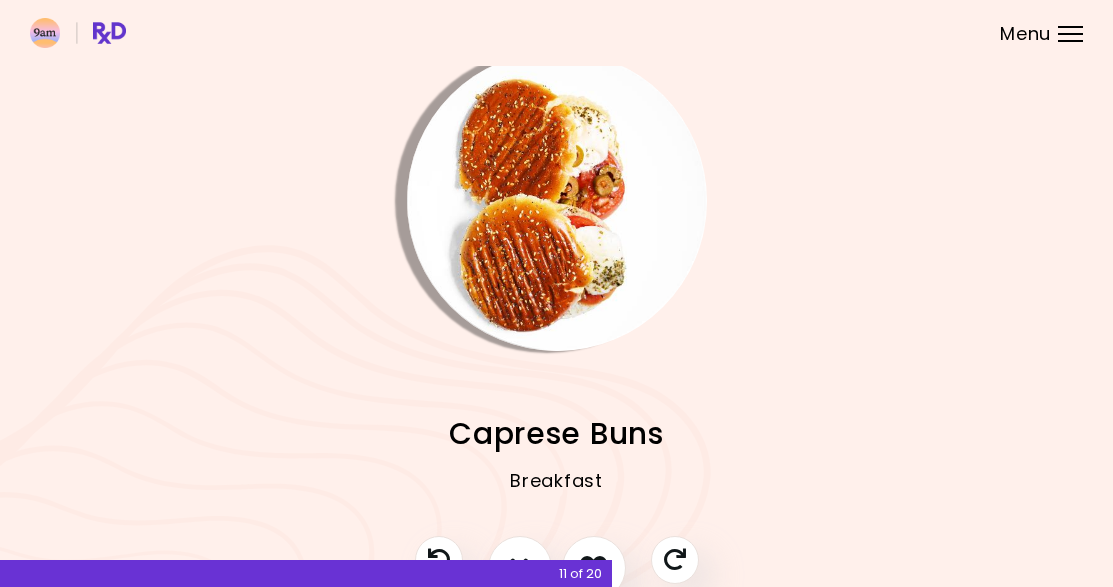 click at bounding box center [557, 201] 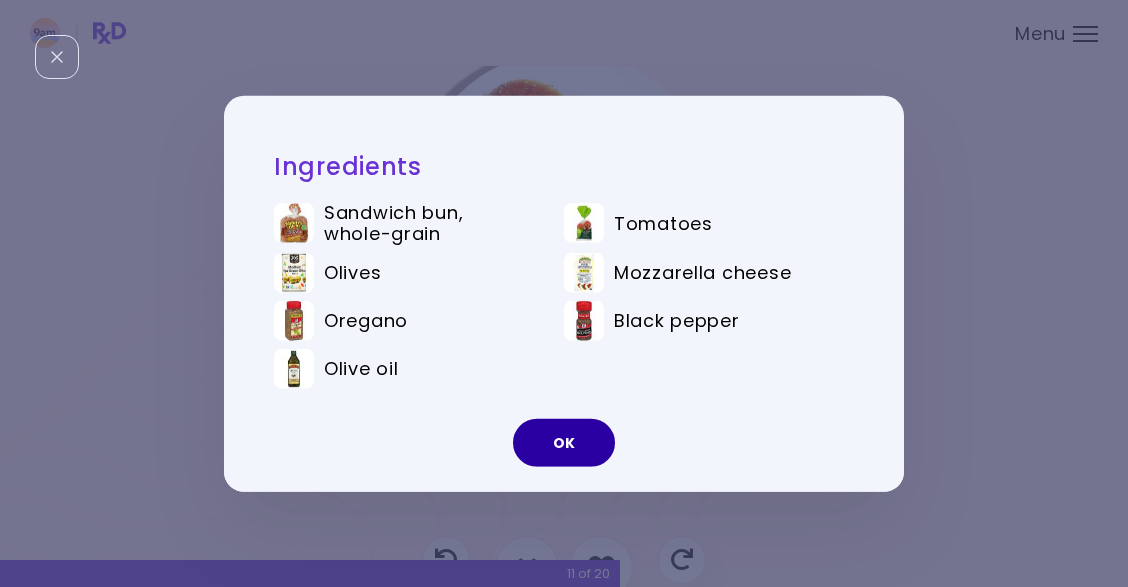 click on "OK" at bounding box center [564, 443] 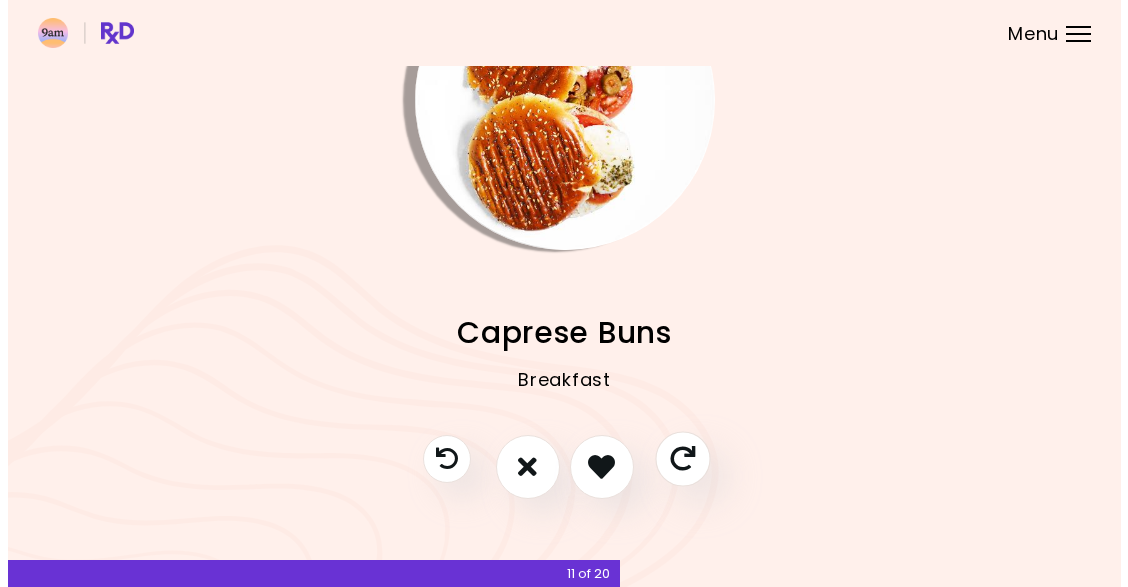 scroll, scrollTop: 117, scrollLeft: 0, axis: vertical 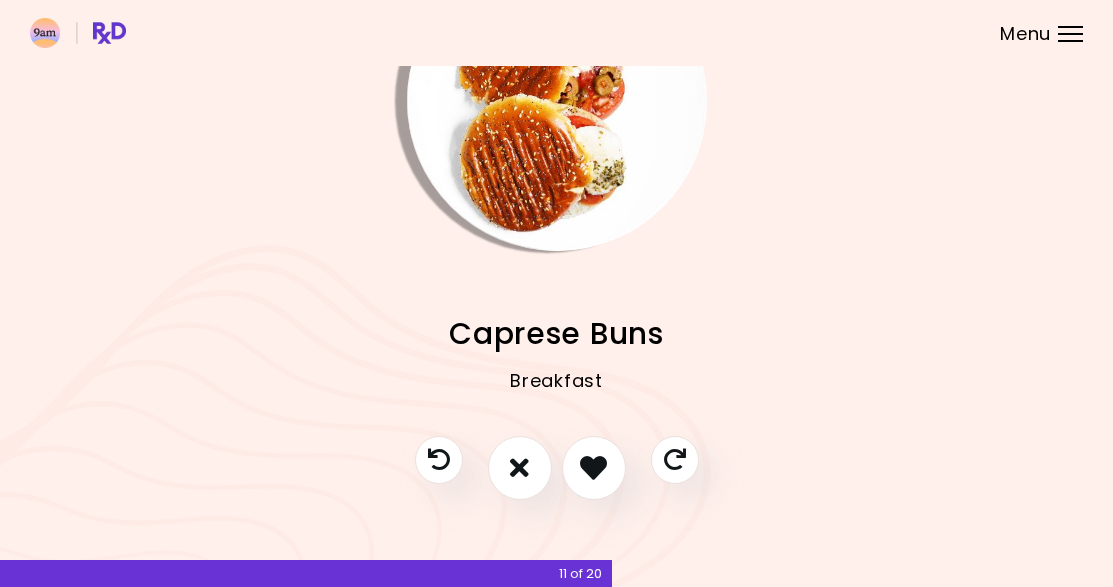 click at bounding box center (557, 101) 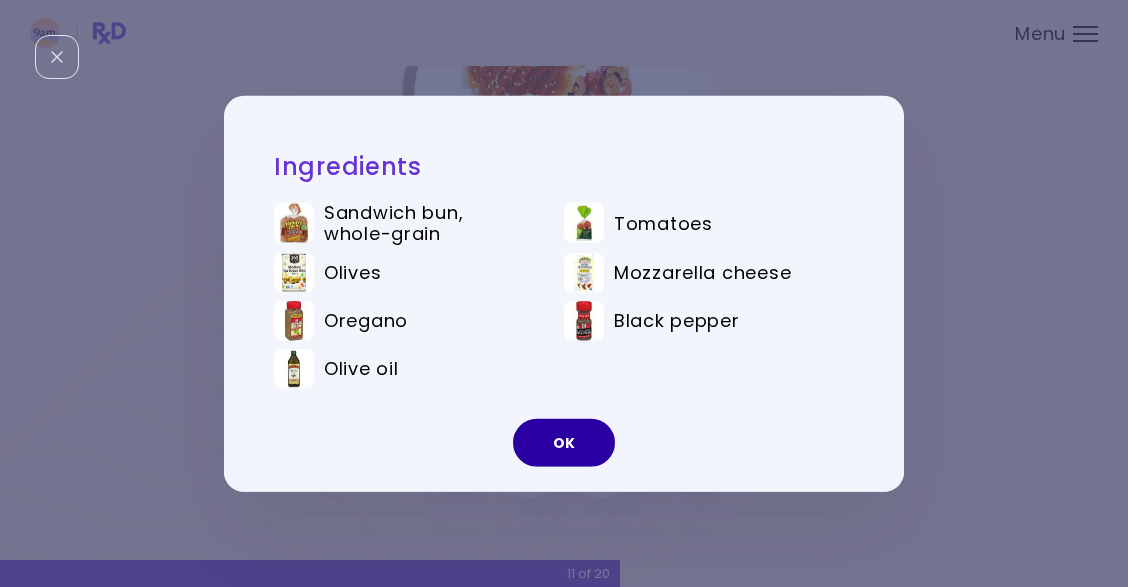 click on "OK" at bounding box center (564, 443) 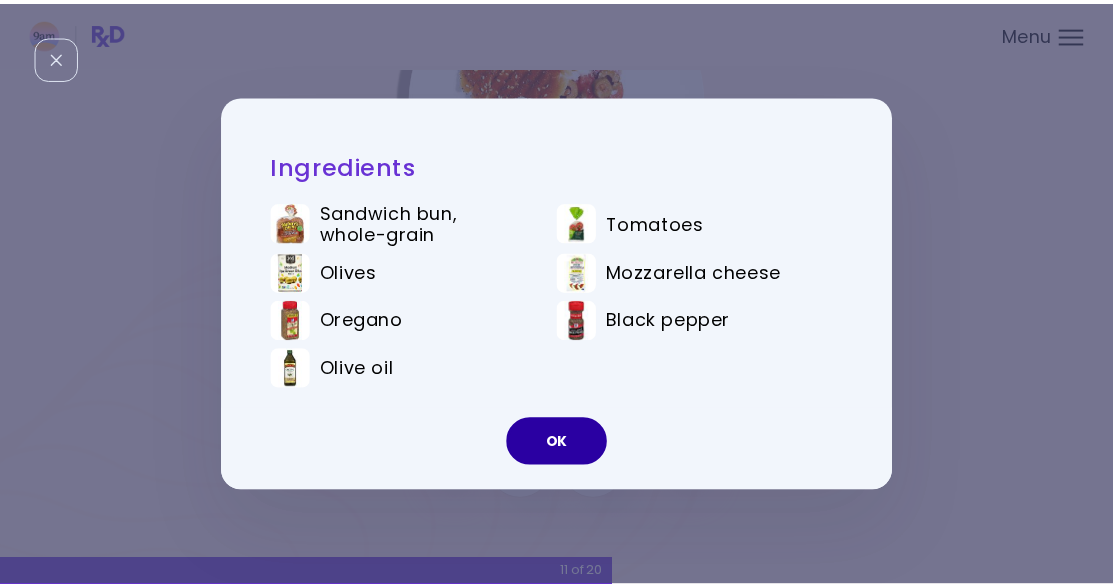 scroll, scrollTop: 68, scrollLeft: 0, axis: vertical 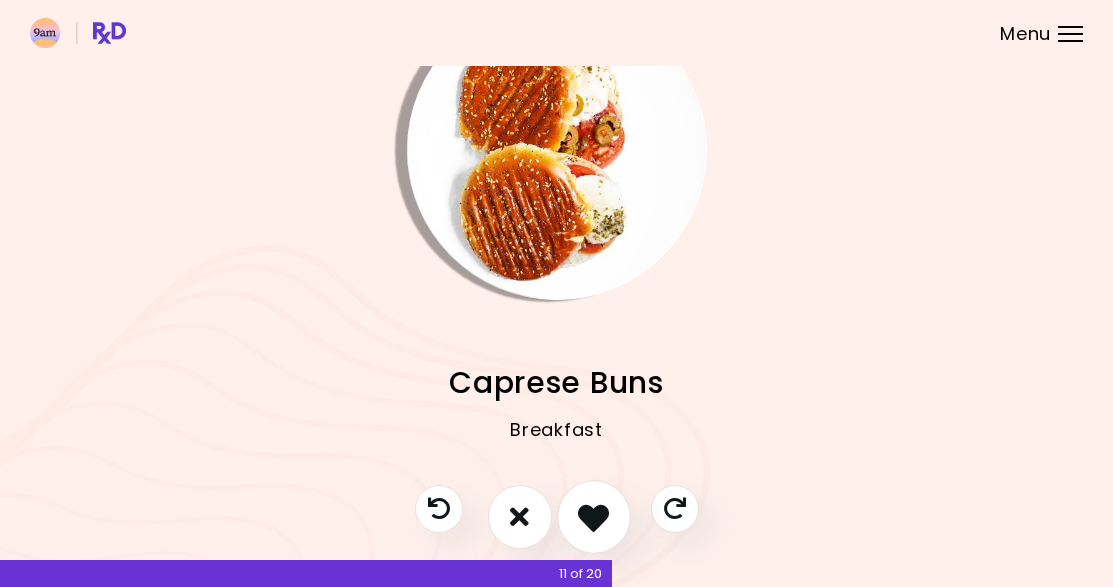 click at bounding box center [593, 516] 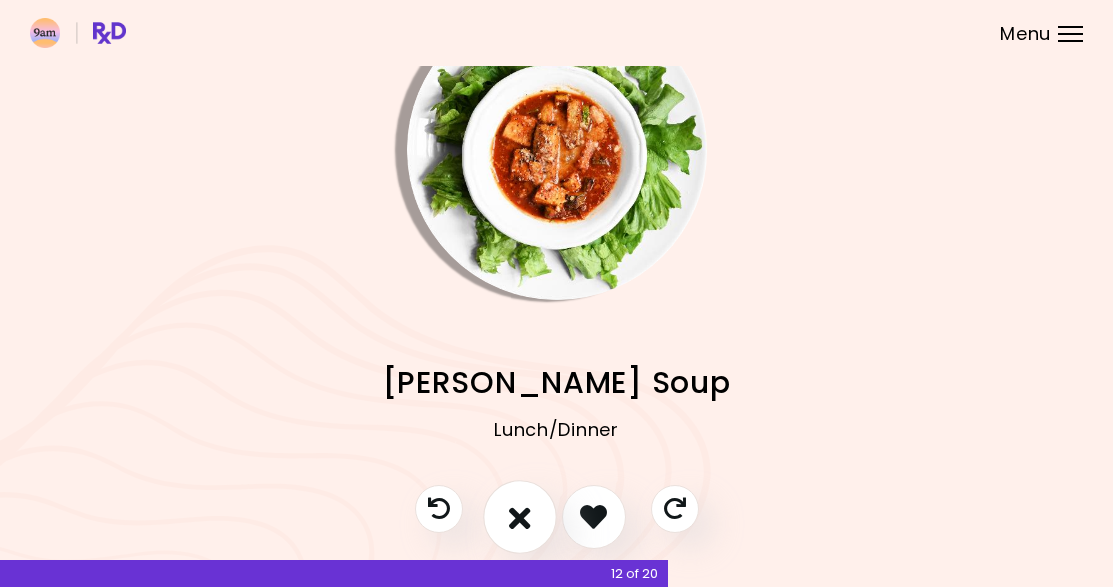 click at bounding box center [520, 517] 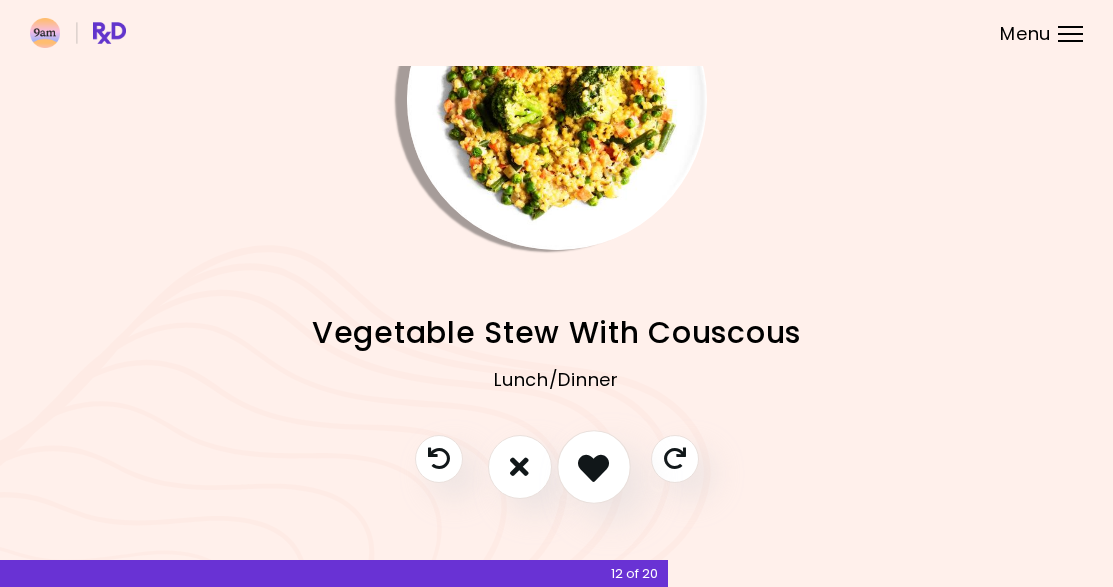 scroll, scrollTop: 117, scrollLeft: 0, axis: vertical 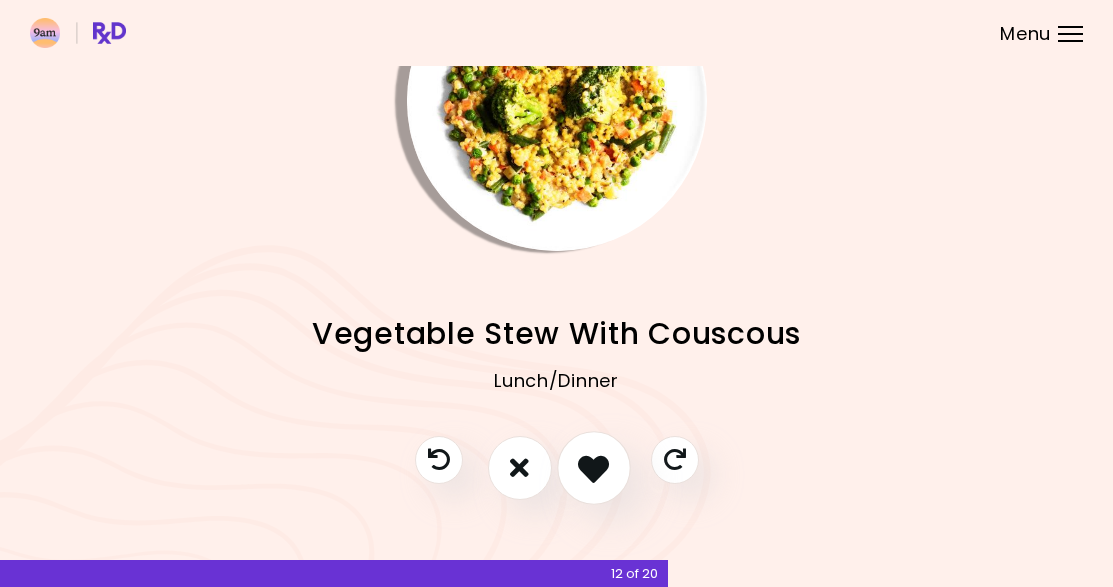 click at bounding box center (593, 467) 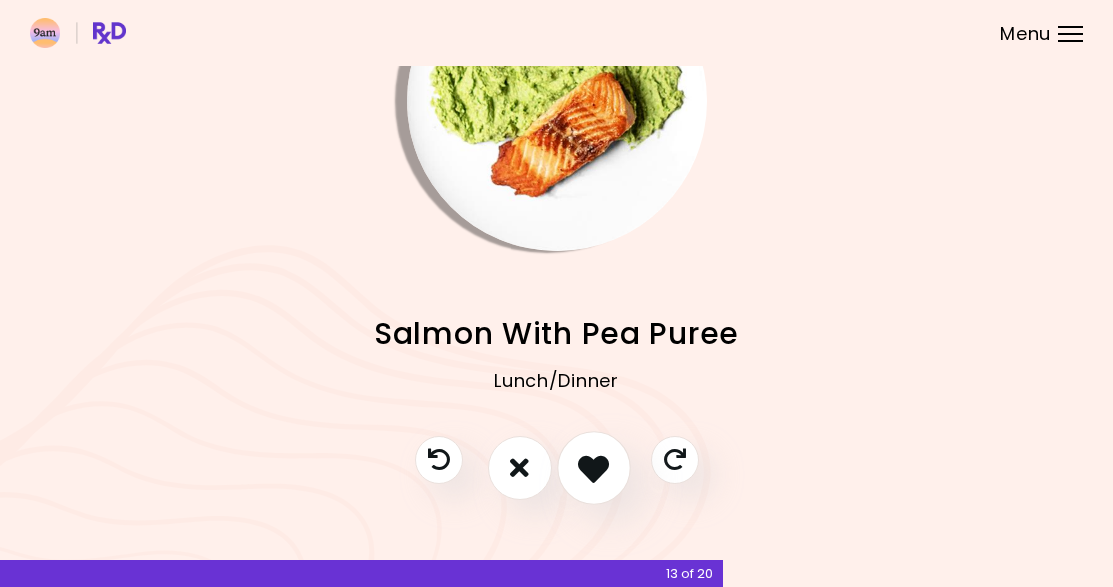 click at bounding box center (593, 467) 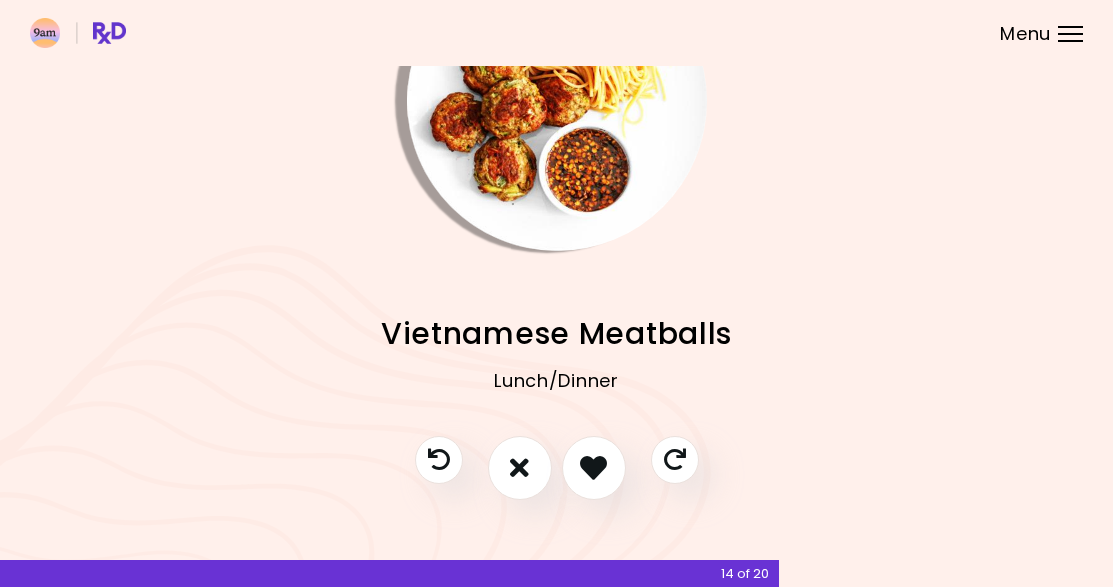 scroll, scrollTop: 82, scrollLeft: 0, axis: vertical 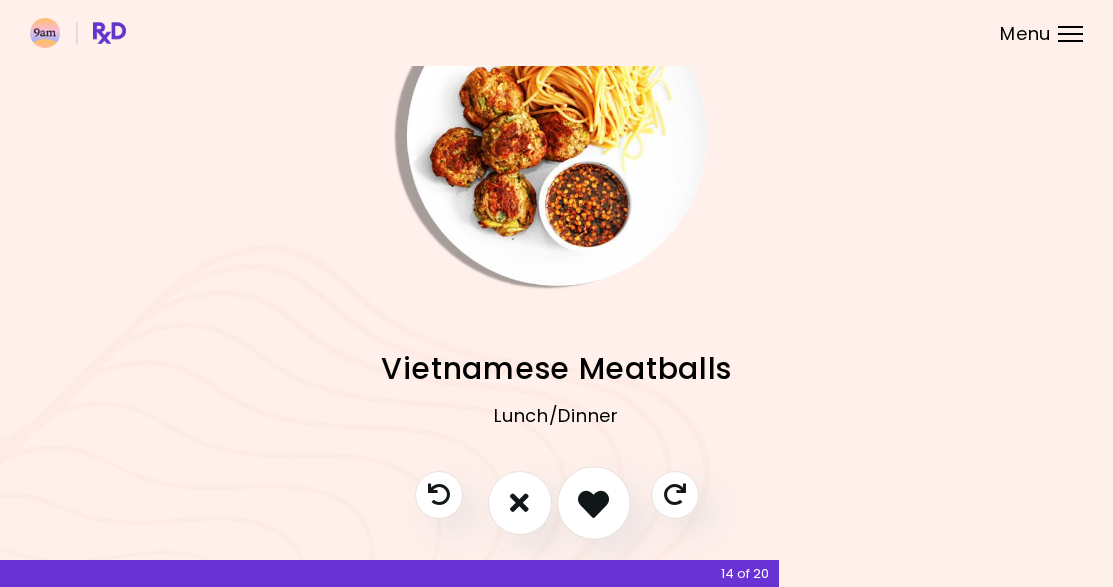 click at bounding box center (593, 502) 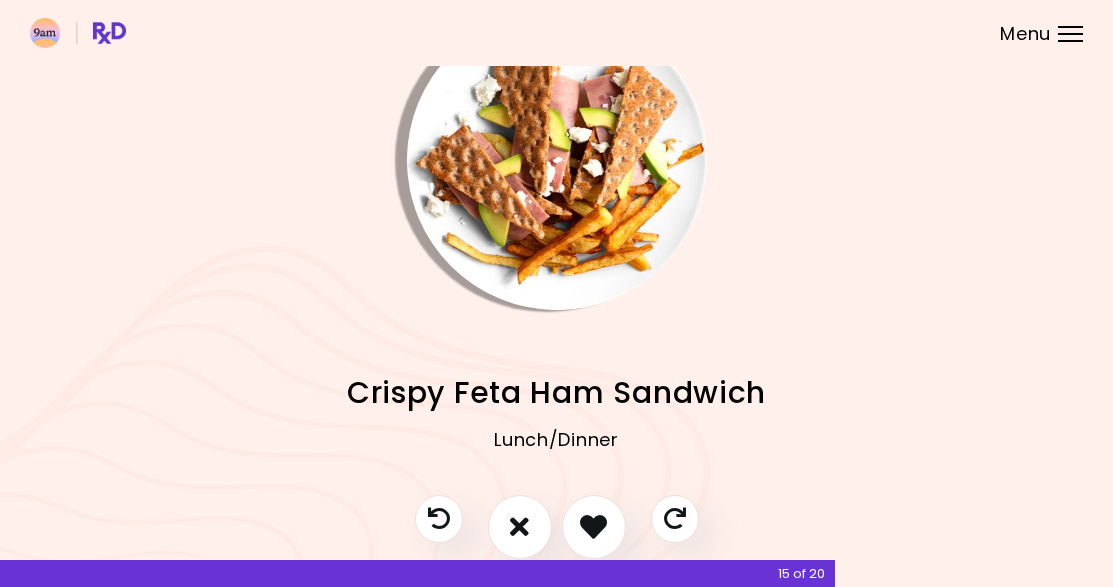 scroll, scrollTop: 84, scrollLeft: 0, axis: vertical 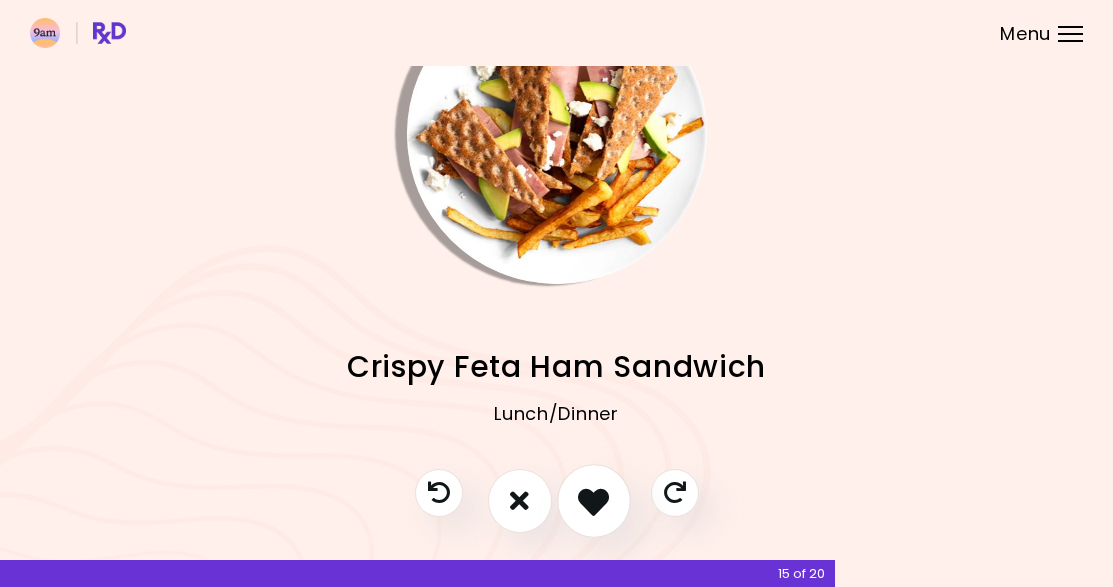 click at bounding box center [593, 500] 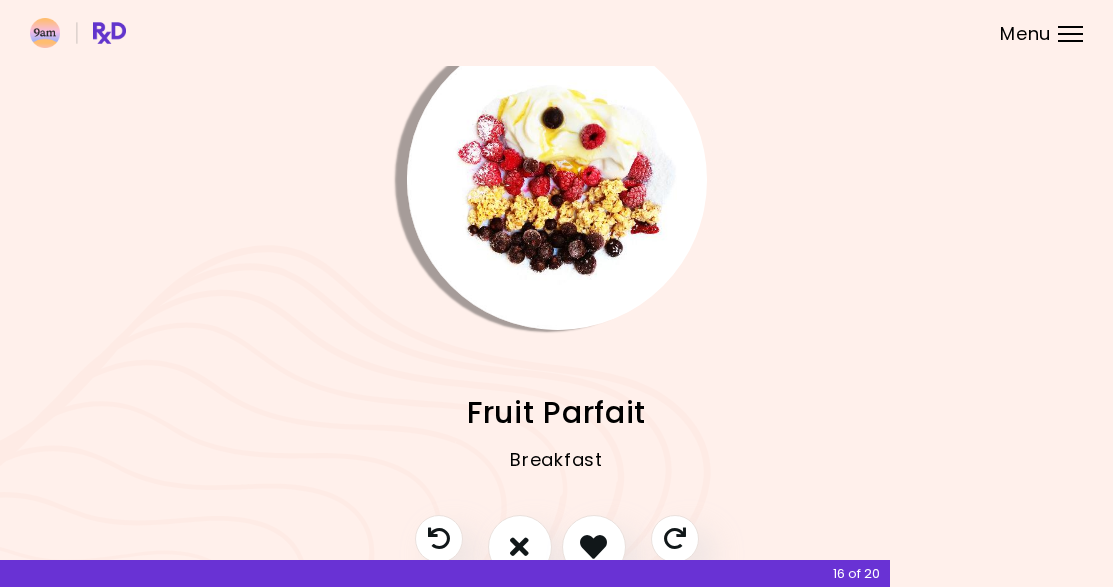 scroll, scrollTop: 37, scrollLeft: 0, axis: vertical 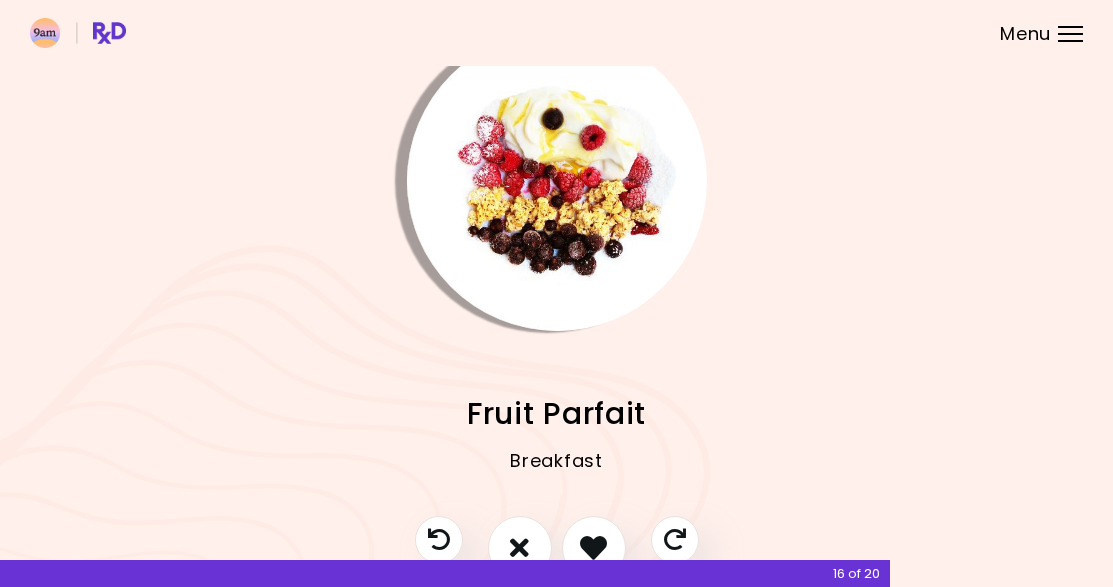 click at bounding box center [557, 181] 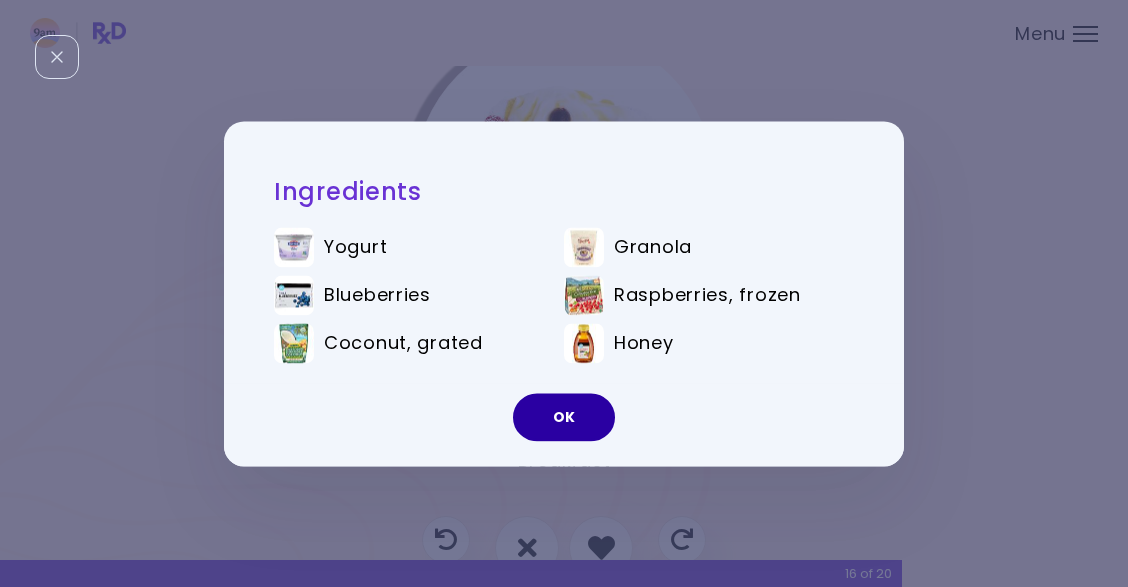 click on "OK" at bounding box center (564, 417) 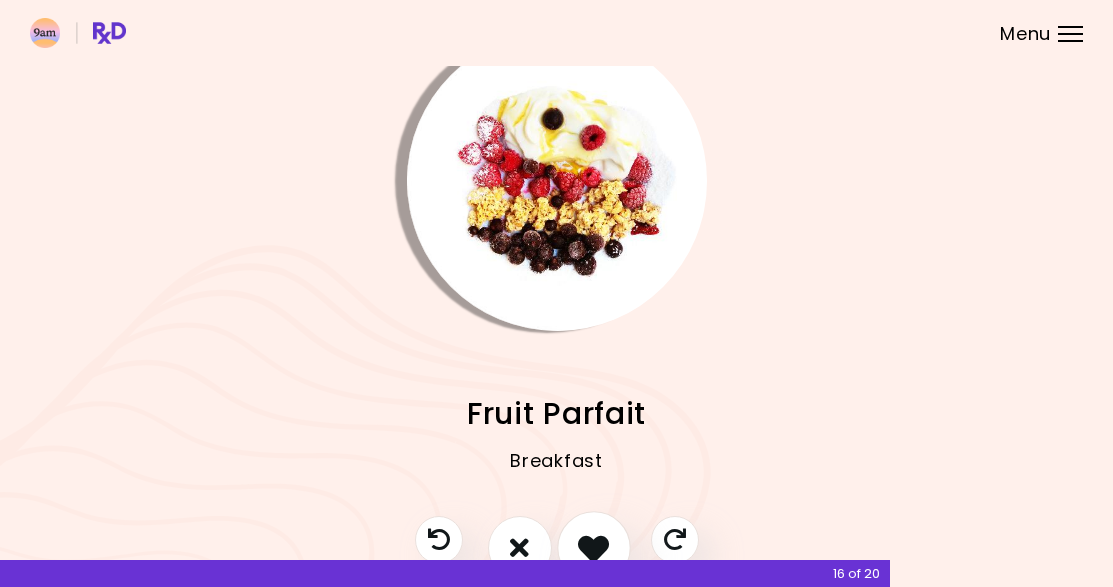 click at bounding box center (593, 547) 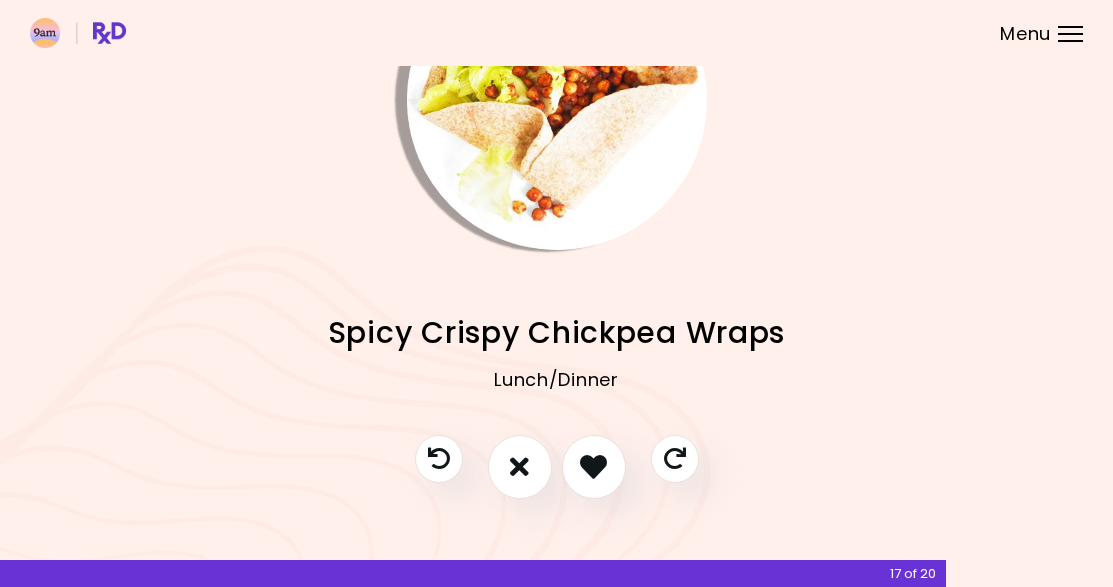 scroll, scrollTop: 117, scrollLeft: 0, axis: vertical 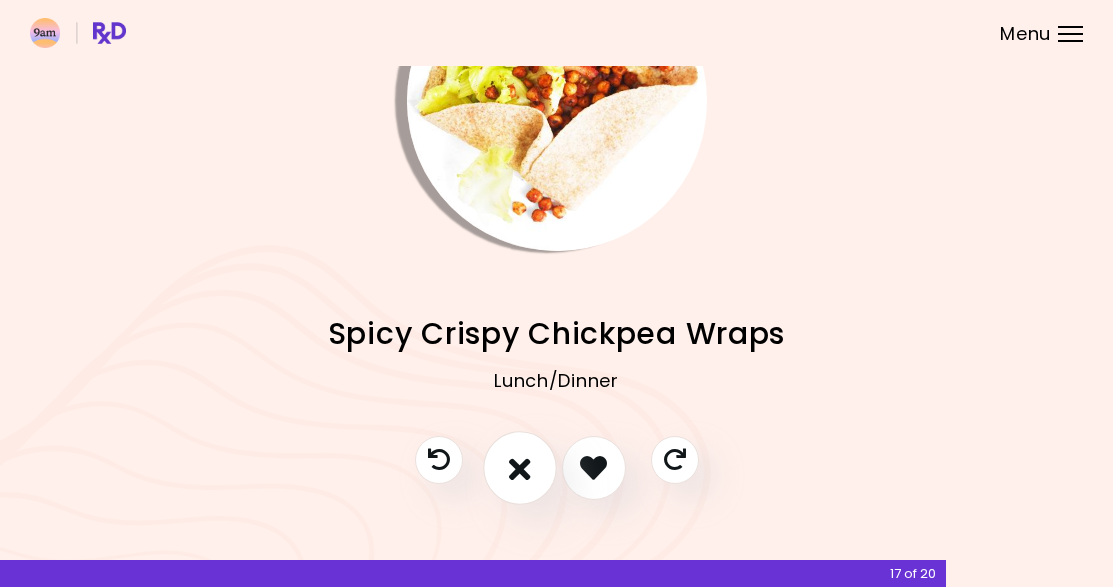 click at bounding box center (520, 467) 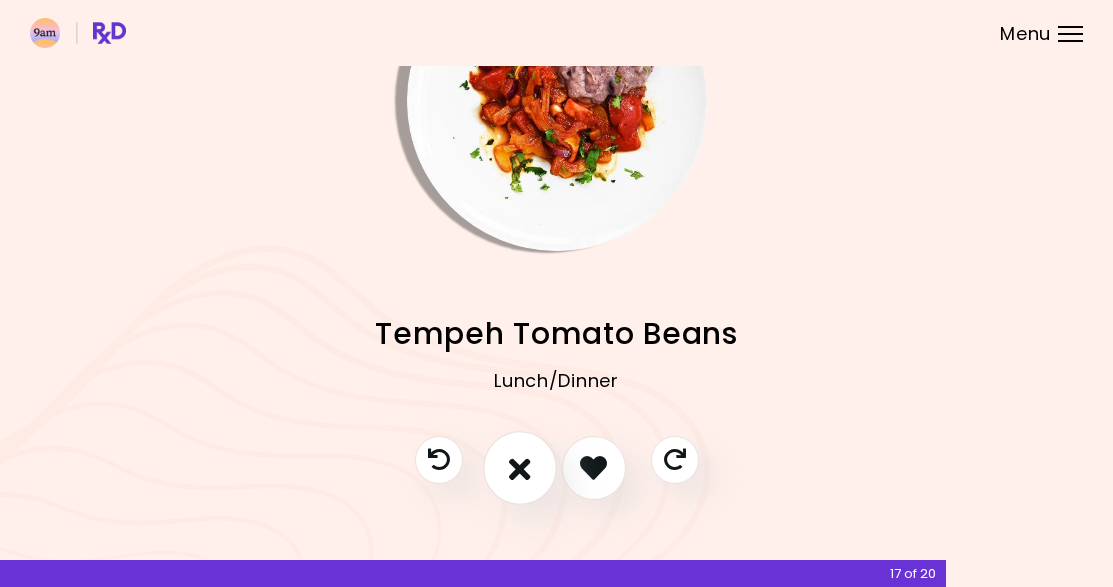 click at bounding box center (520, 467) 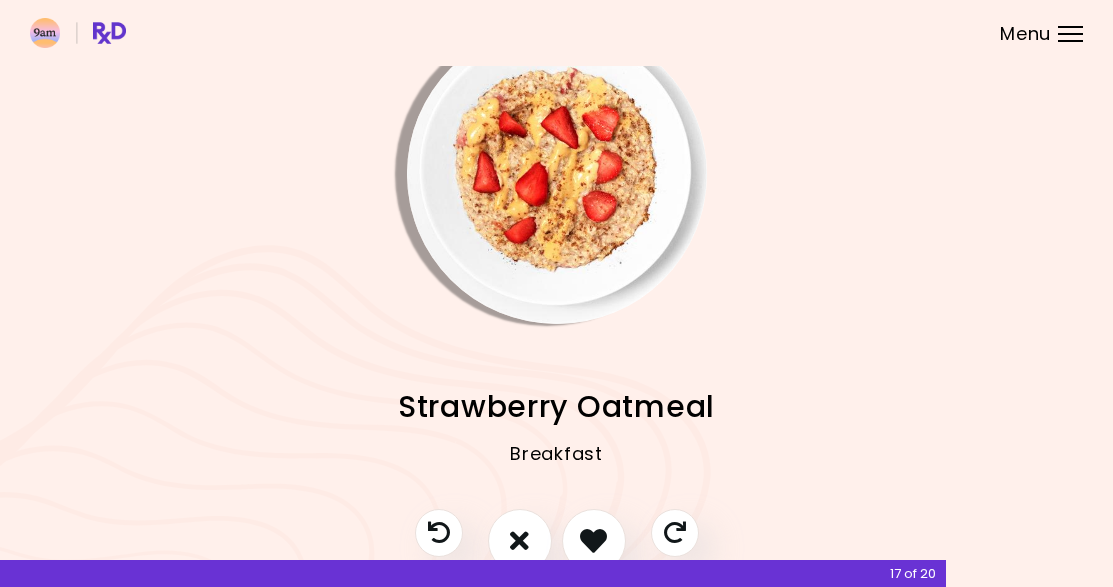 scroll, scrollTop: 42, scrollLeft: 0, axis: vertical 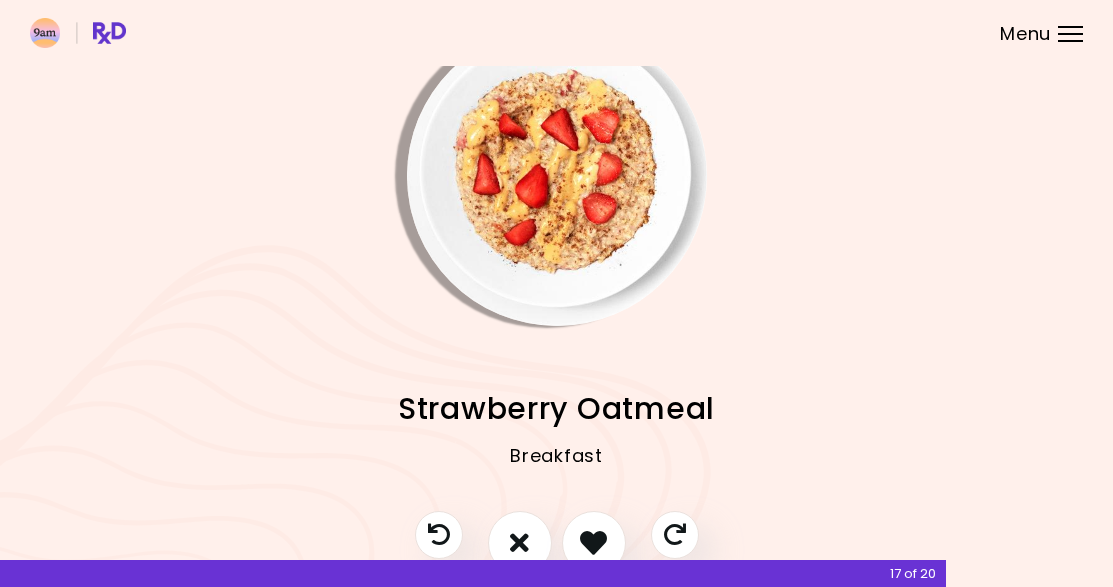 click at bounding box center (557, 176) 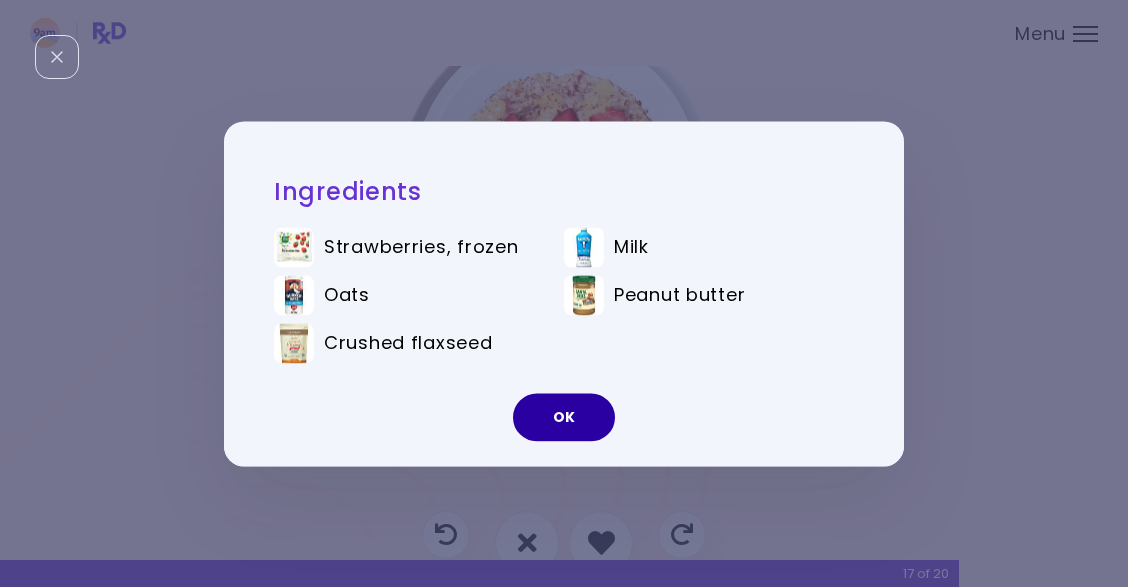 click on "OK" at bounding box center [564, 417] 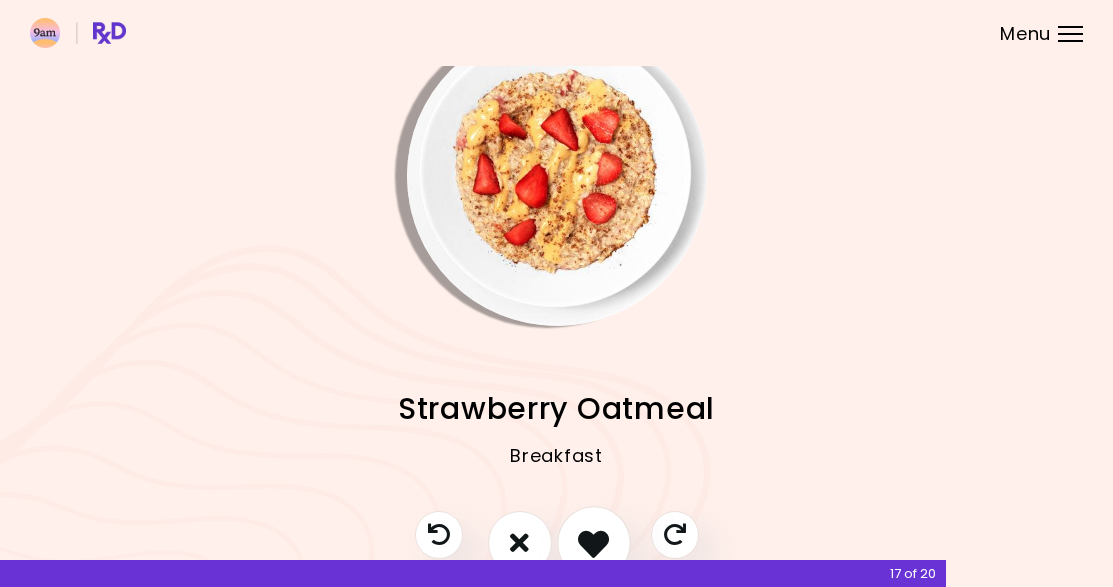 click at bounding box center [594, 543] 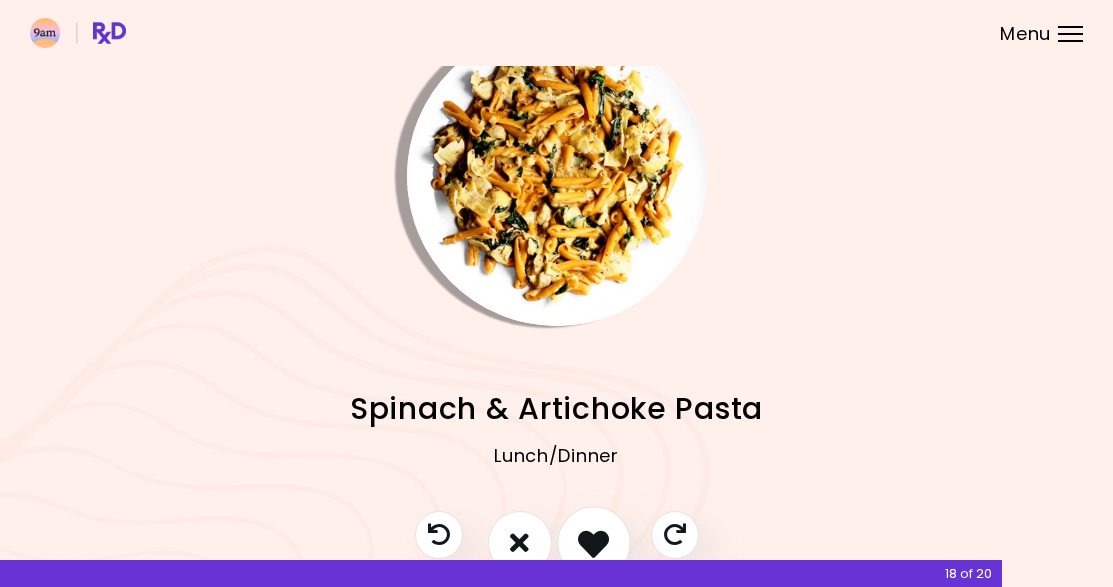 click at bounding box center (594, 543) 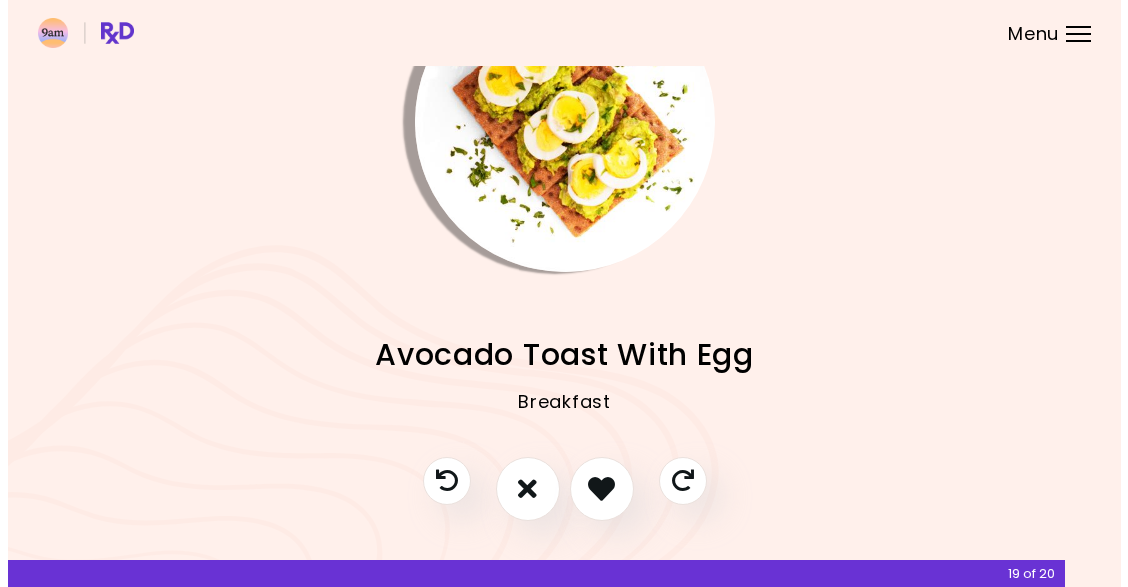 scroll, scrollTop: 99, scrollLeft: 0, axis: vertical 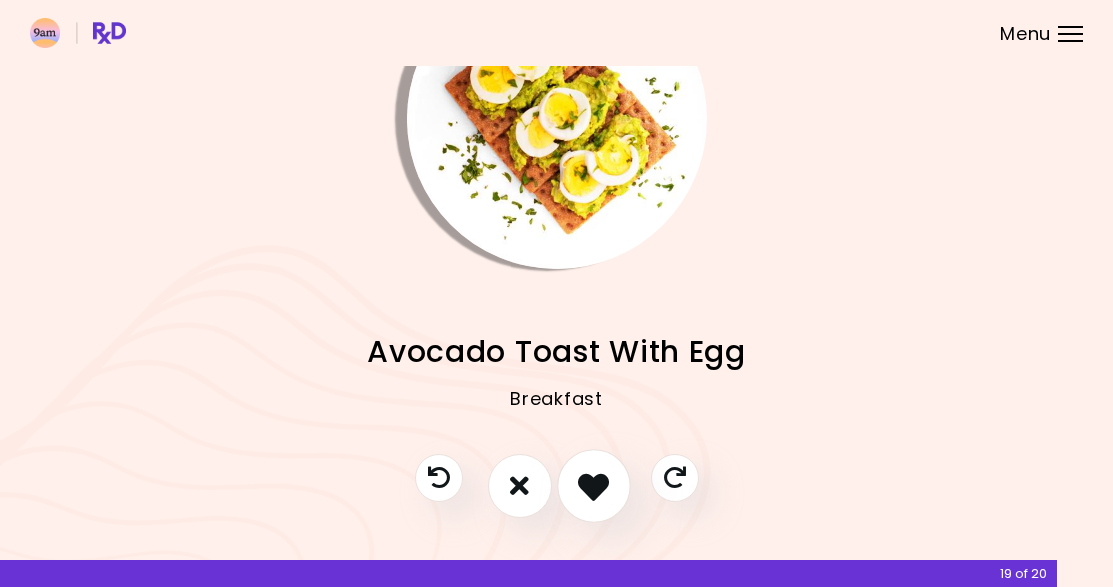 click at bounding box center [593, 485] 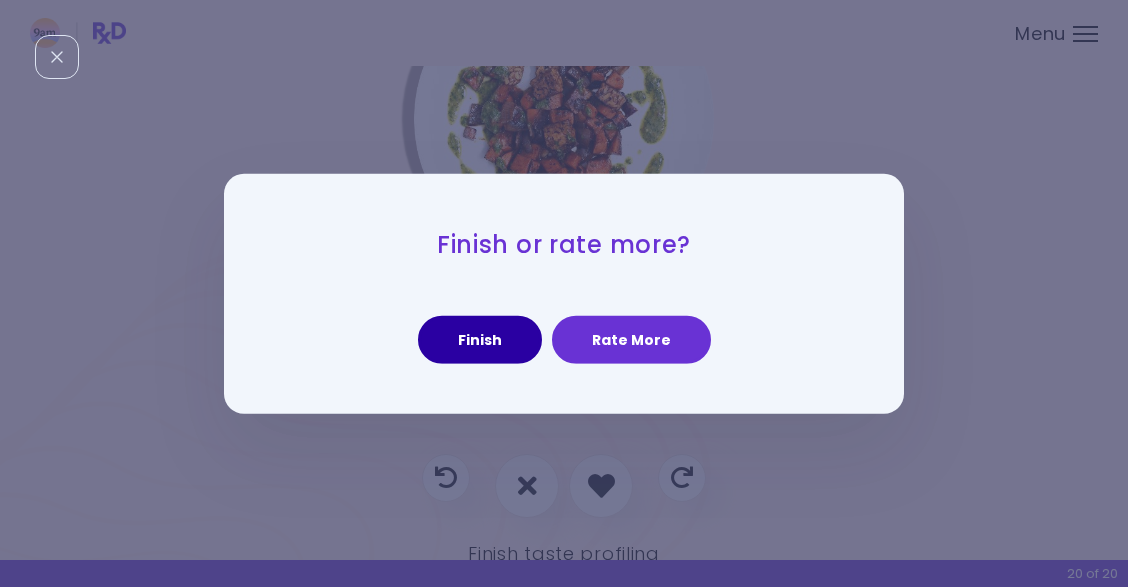 click on "Finish" at bounding box center (480, 340) 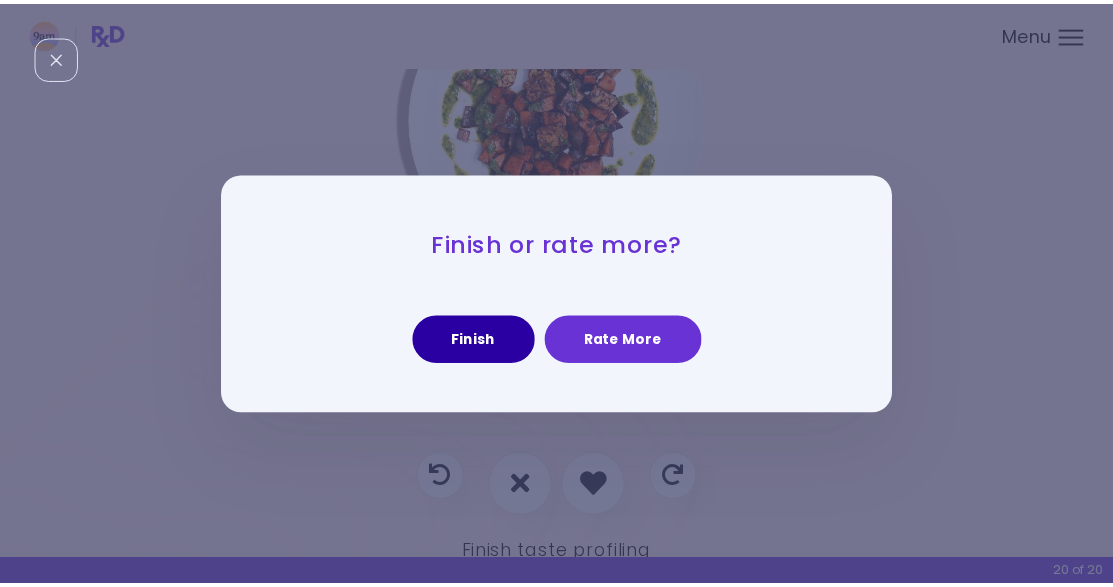 scroll, scrollTop: 0, scrollLeft: 0, axis: both 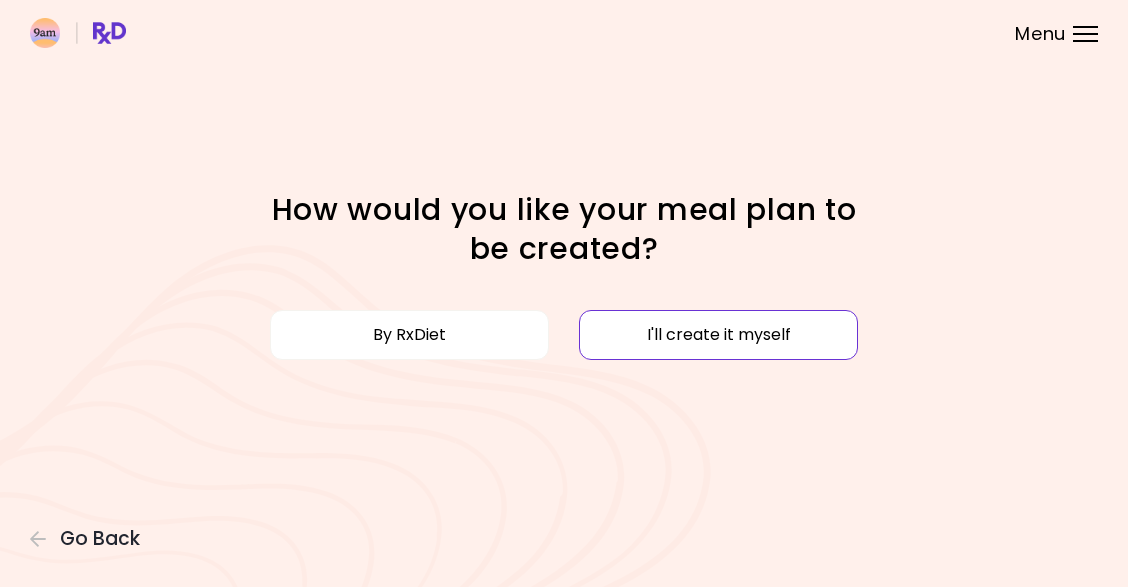 click on "I'll create it myself" at bounding box center [718, 335] 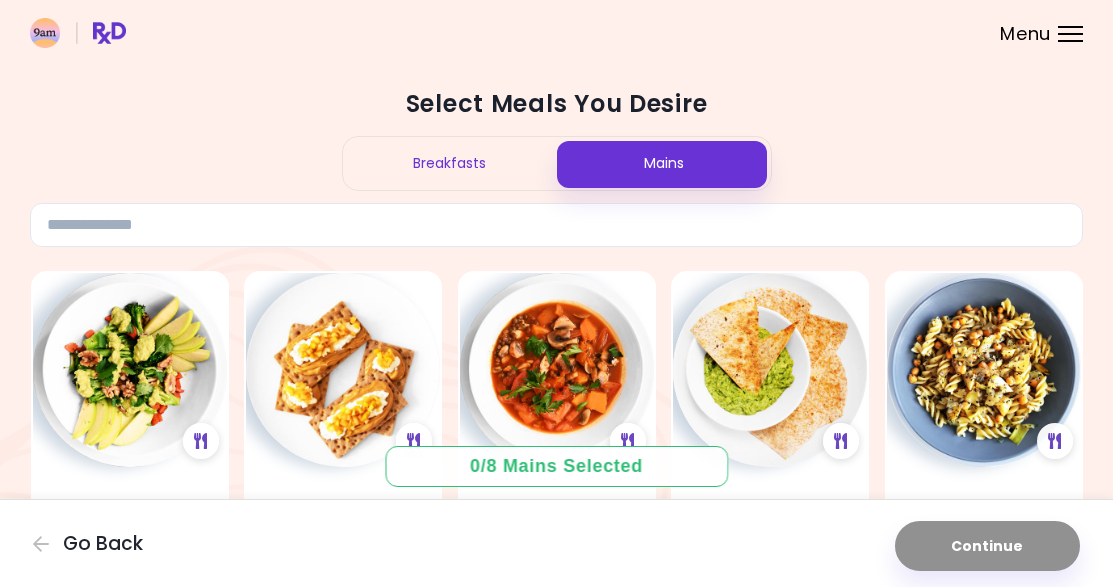click on "Breakfasts" at bounding box center [450, 163] 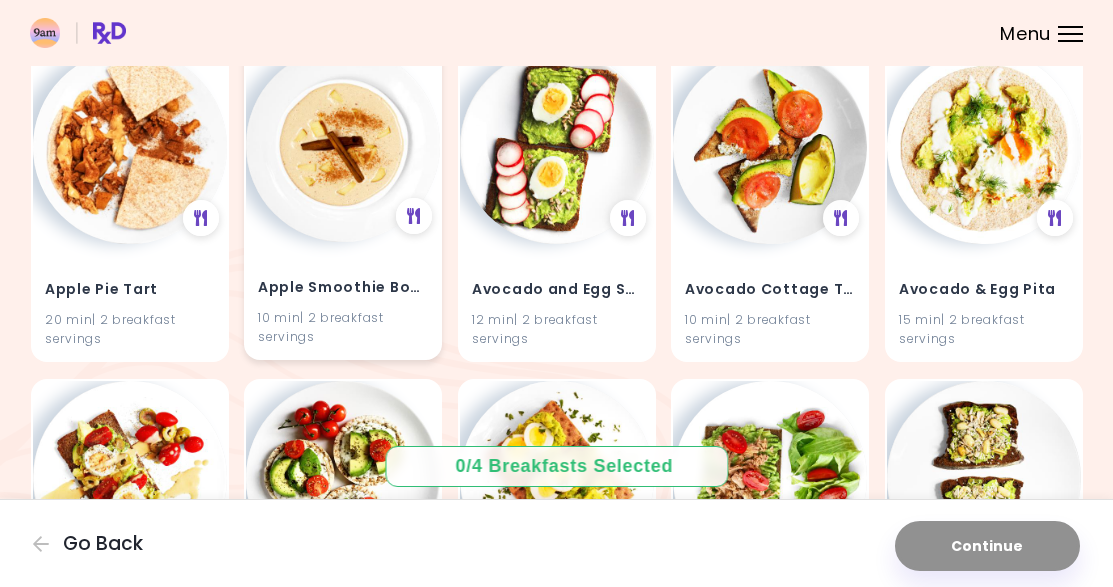 scroll, scrollTop: 550, scrollLeft: 0, axis: vertical 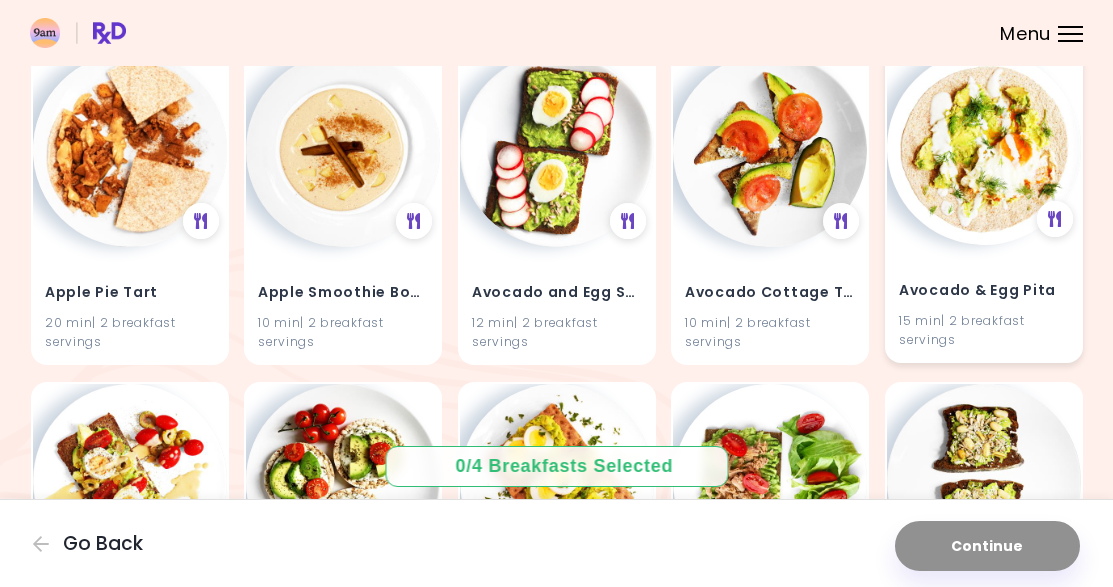 click at bounding box center (984, 148) 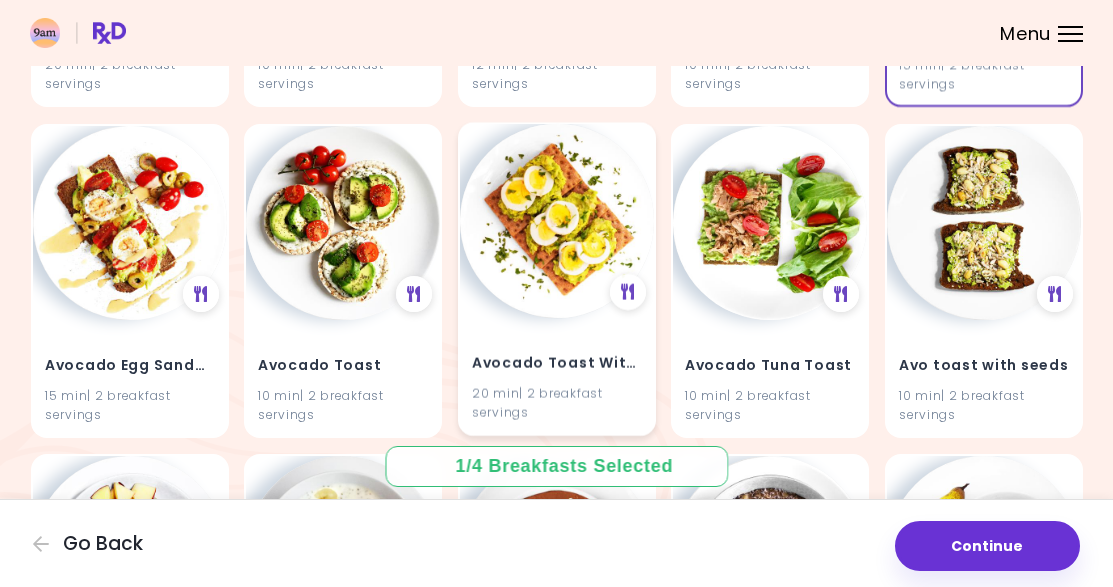 scroll, scrollTop: 811, scrollLeft: 0, axis: vertical 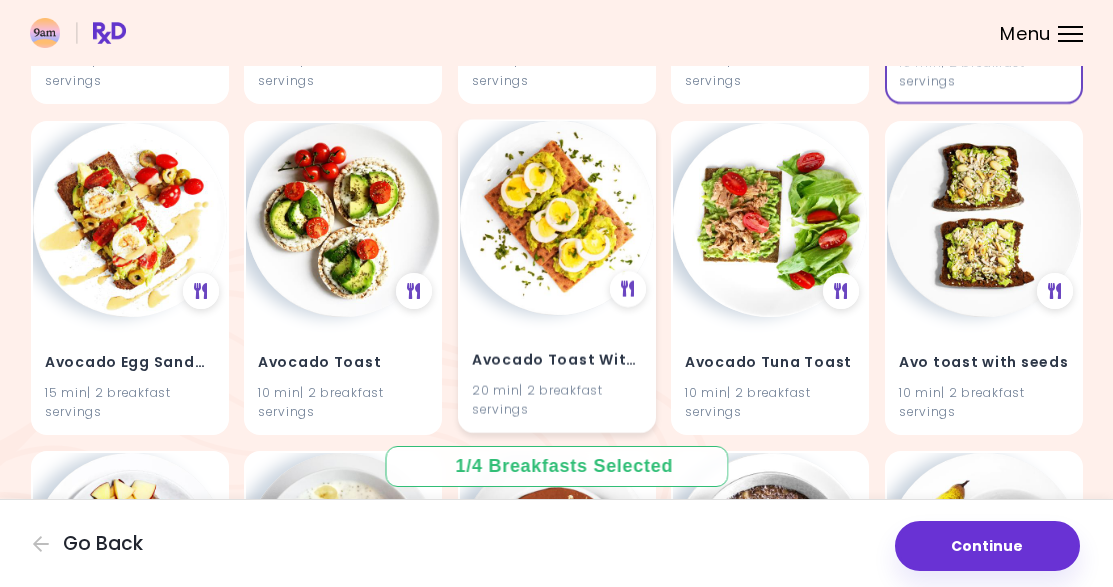 click at bounding box center (557, 218) 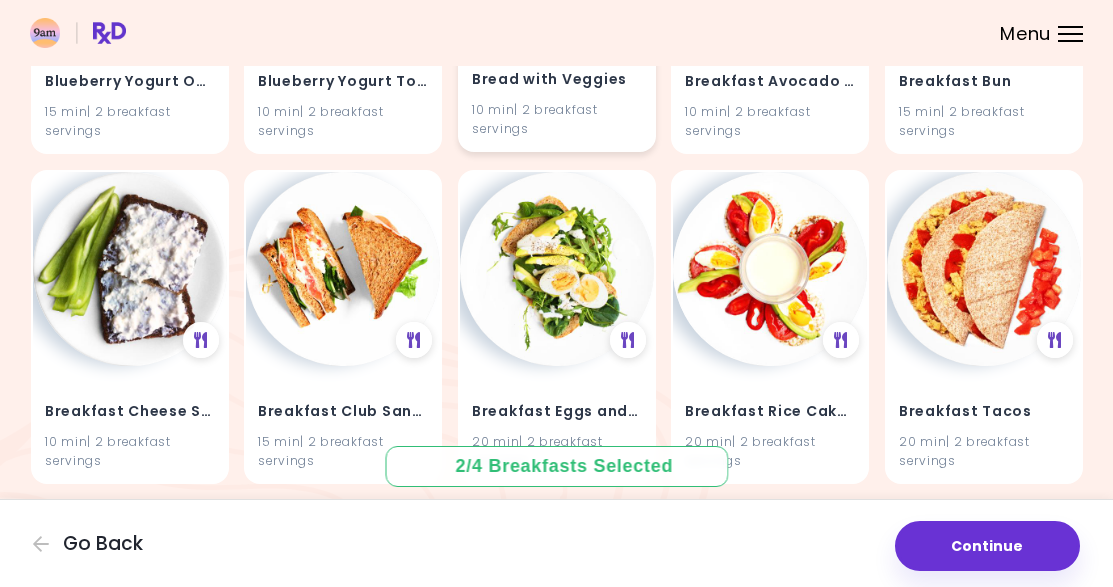 scroll, scrollTop: 2416, scrollLeft: 0, axis: vertical 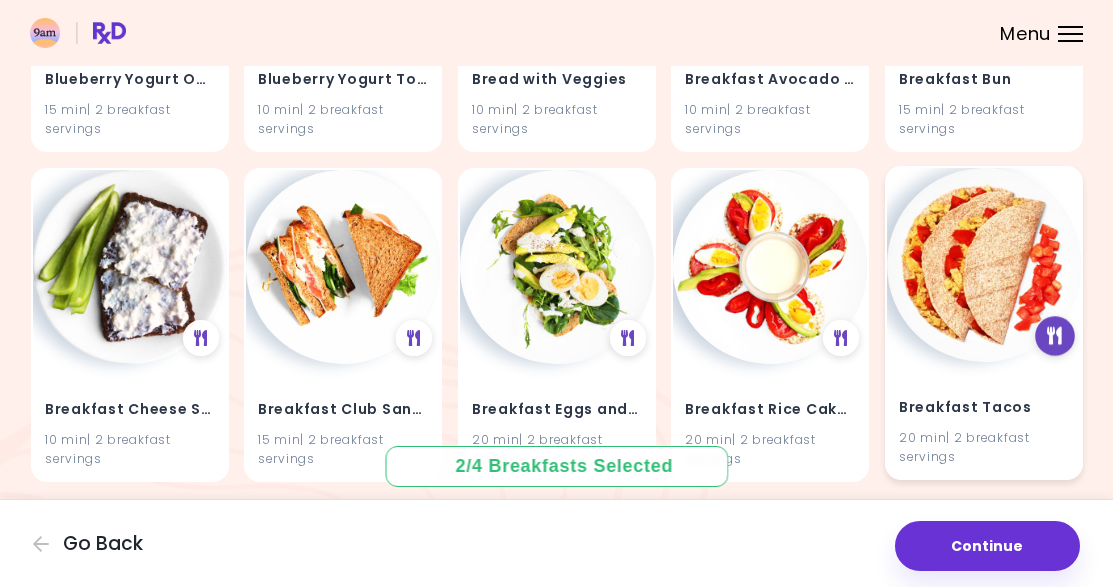 click at bounding box center [1054, 336] 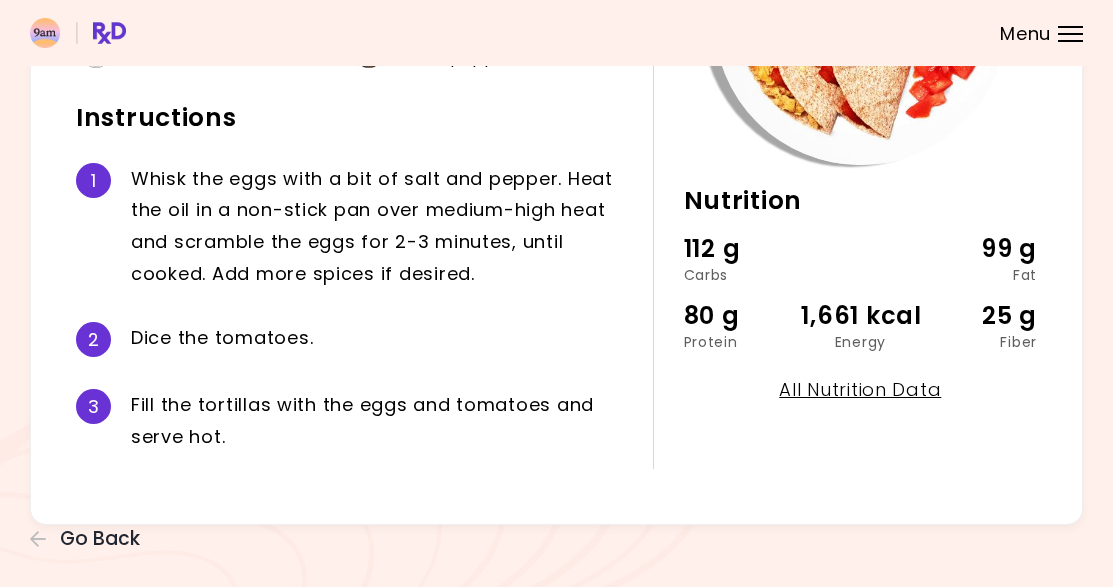scroll, scrollTop: 297, scrollLeft: 0, axis: vertical 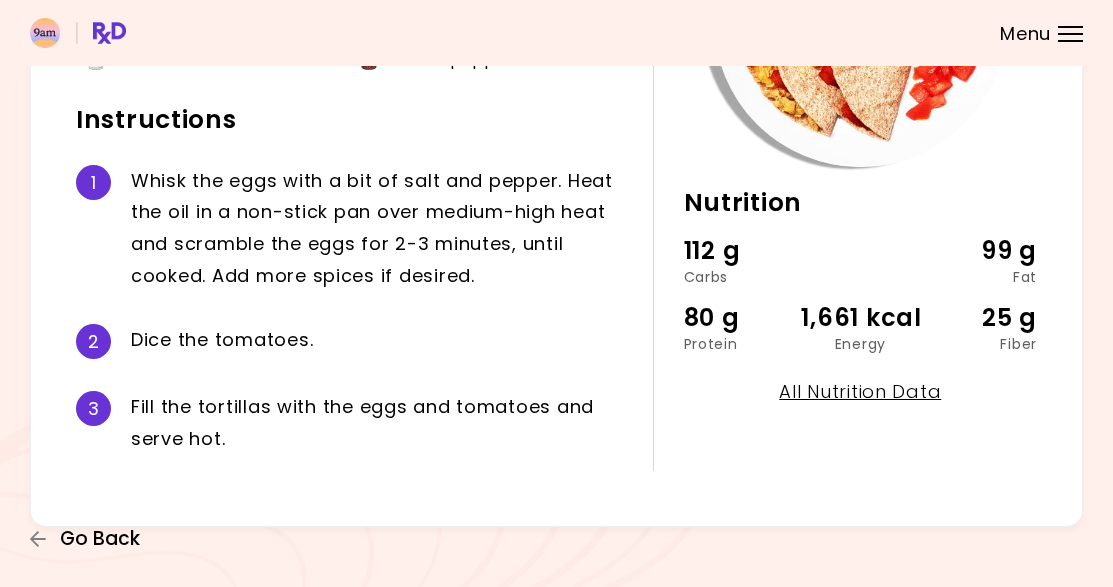 click on "Go Back" at bounding box center (100, 539) 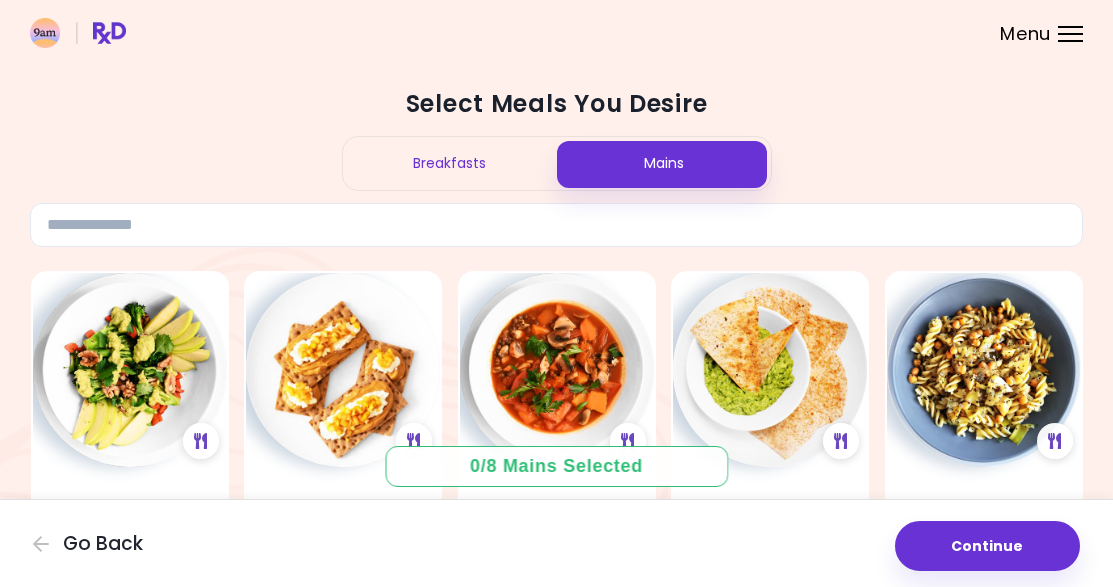 click on "Breakfasts" at bounding box center (450, 163) 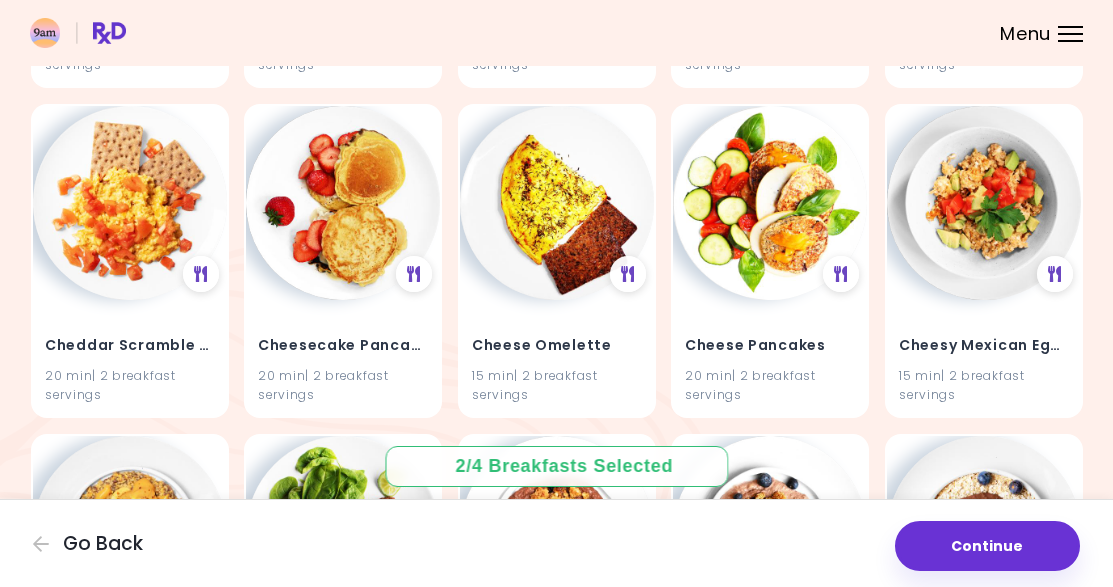 scroll, scrollTop: 3146, scrollLeft: 0, axis: vertical 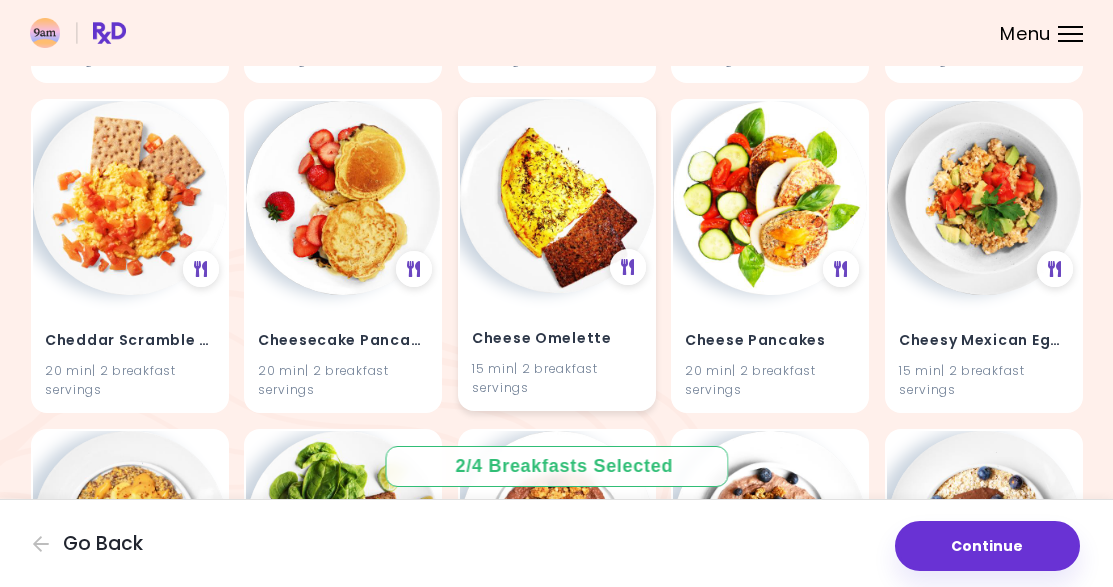 click at bounding box center (557, 196) 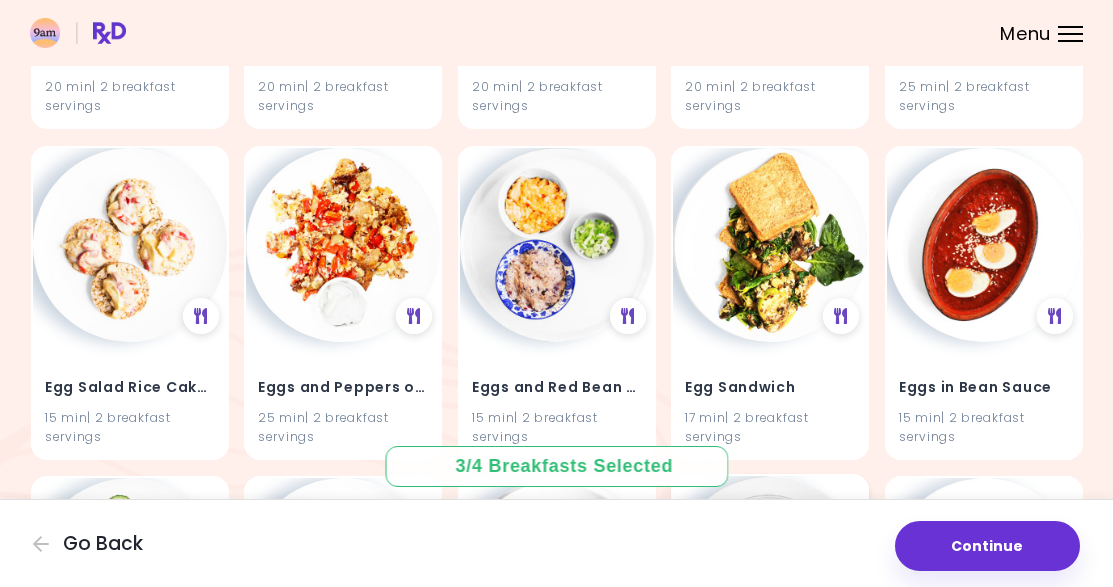 scroll, scrollTop: 5079, scrollLeft: 0, axis: vertical 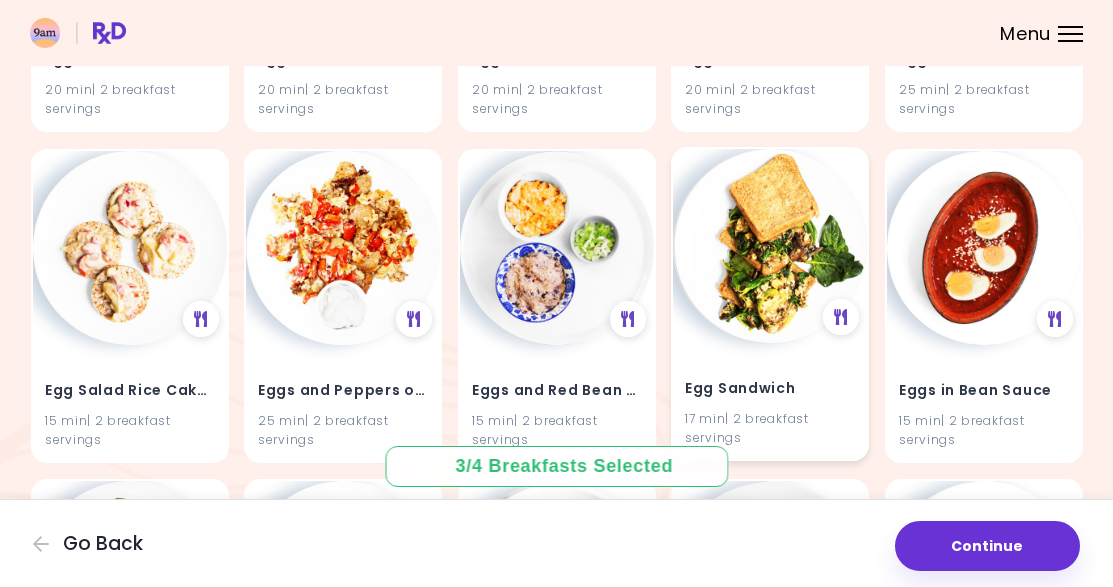 click at bounding box center (770, 246) 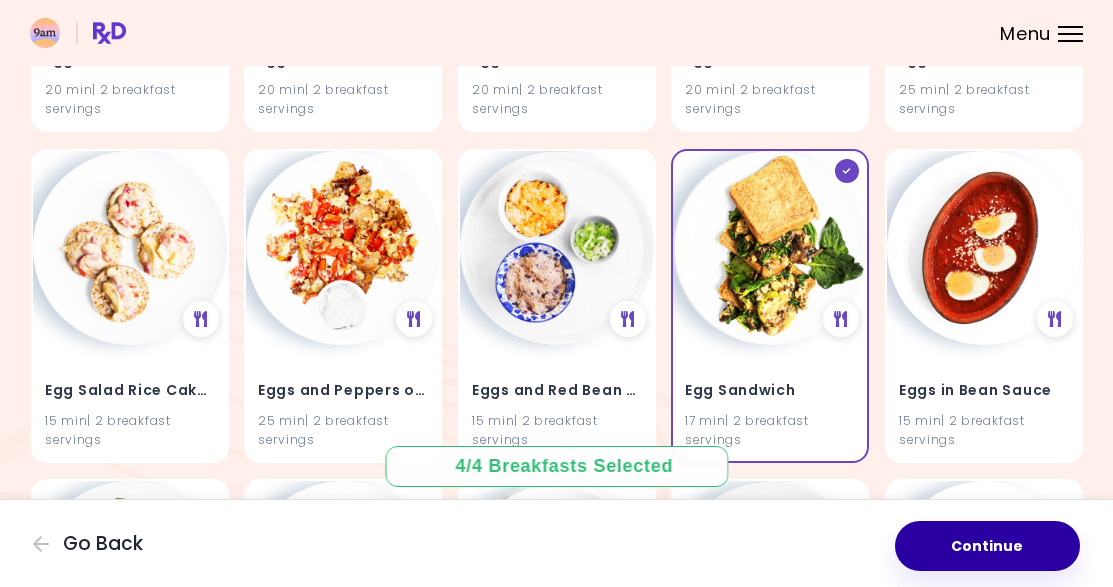 click on "Continue" at bounding box center (987, 546) 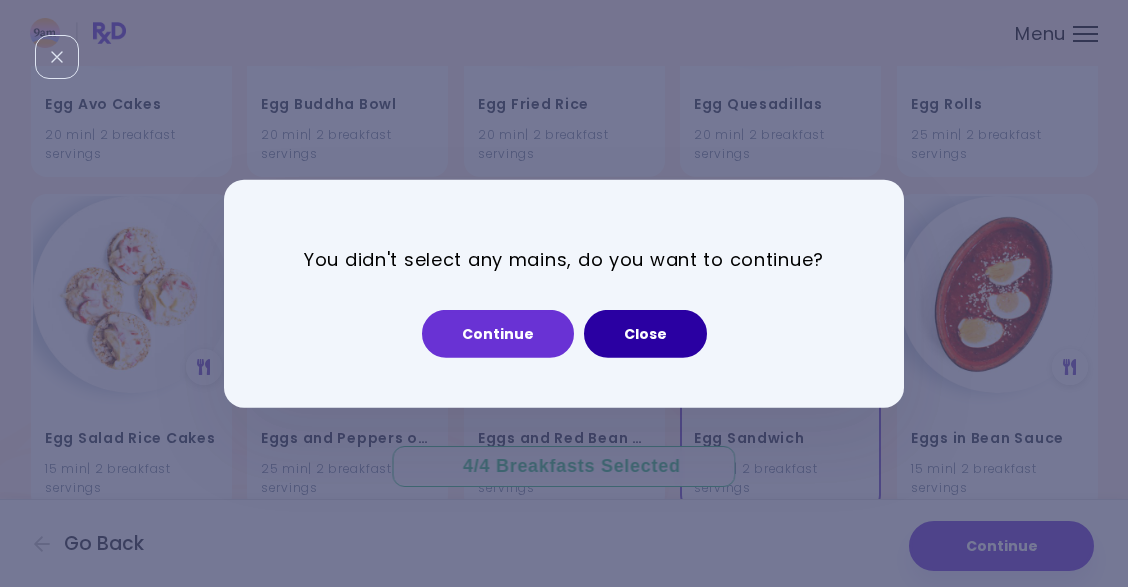 click on "Close" at bounding box center [645, 334] 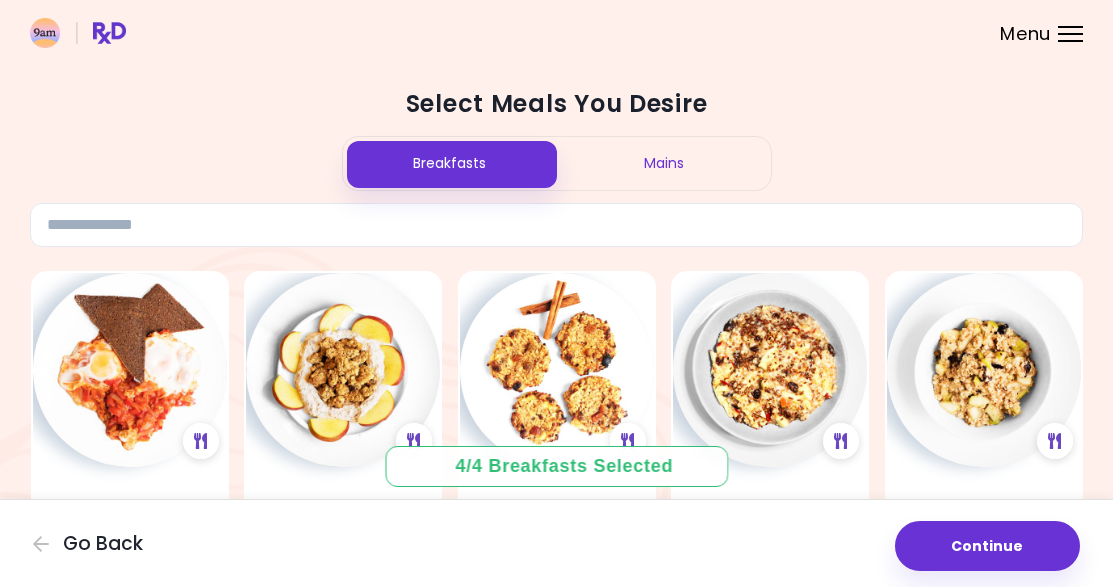 scroll, scrollTop: 0, scrollLeft: 0, axis: both 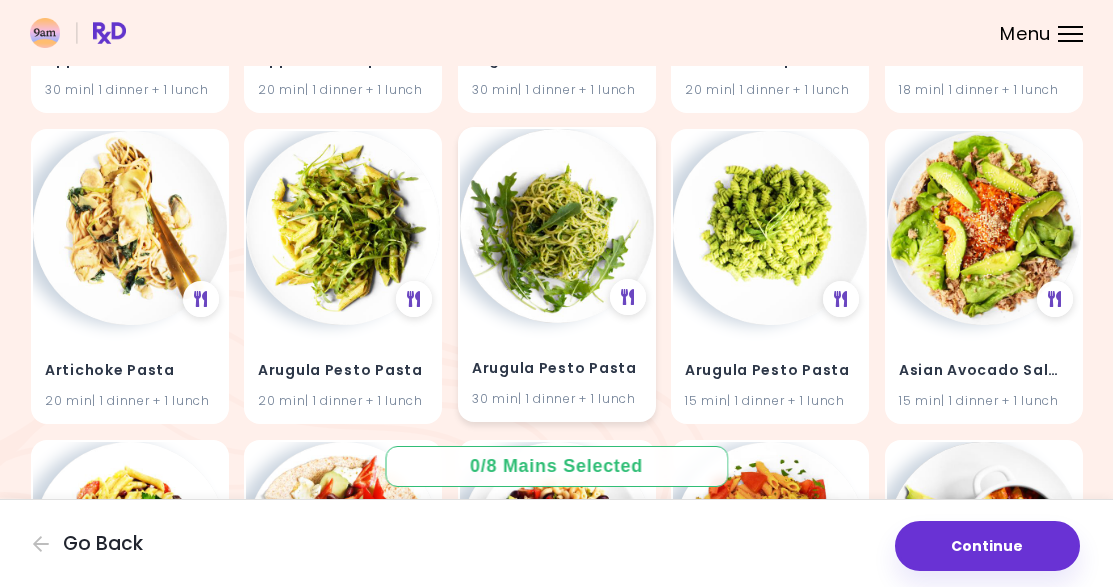 click at bounding box center [557, 226] 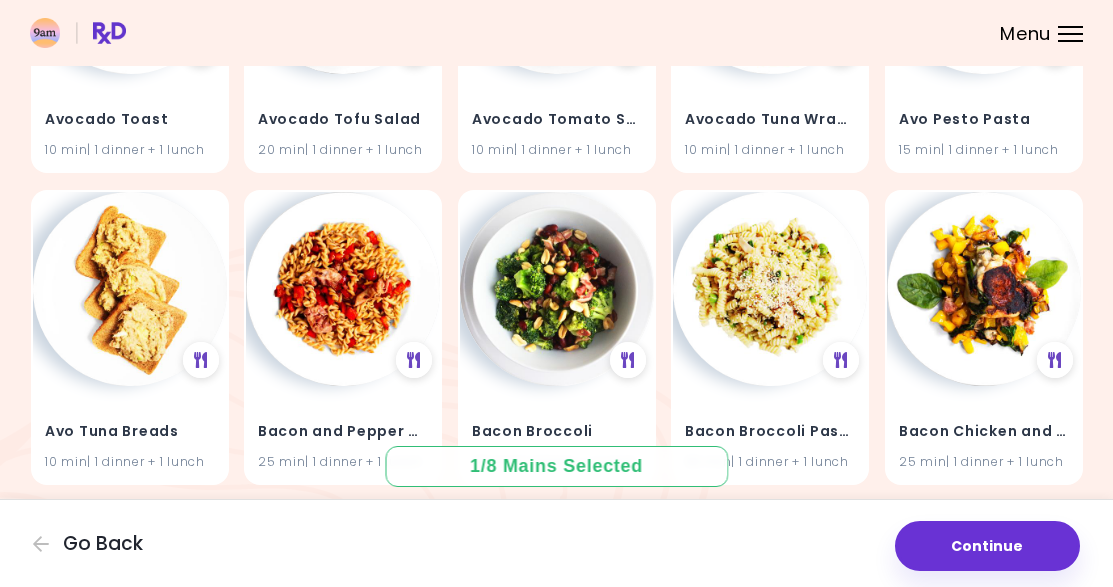 scroll, scrollTop: 2262, scrollLeft: 0, axis: vertical 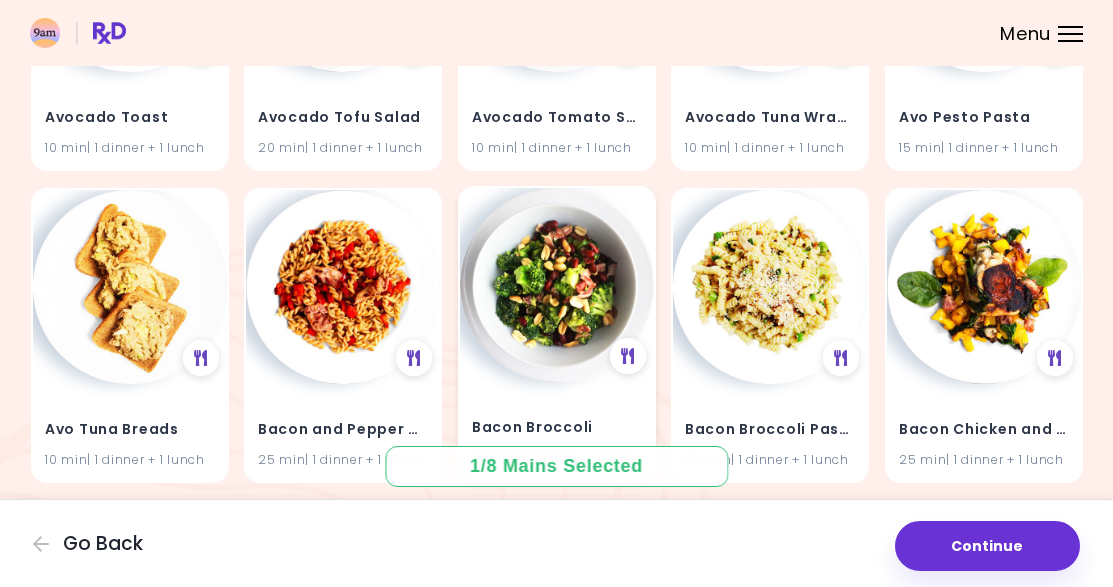 click at bounding box center (557, 285) 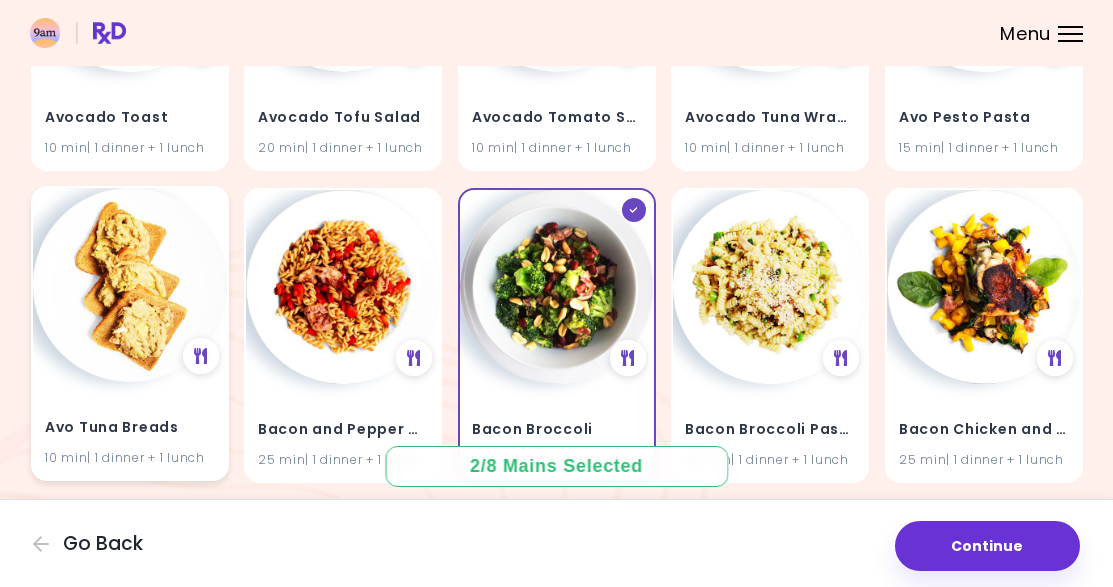 click at bounding box center (130, 285) 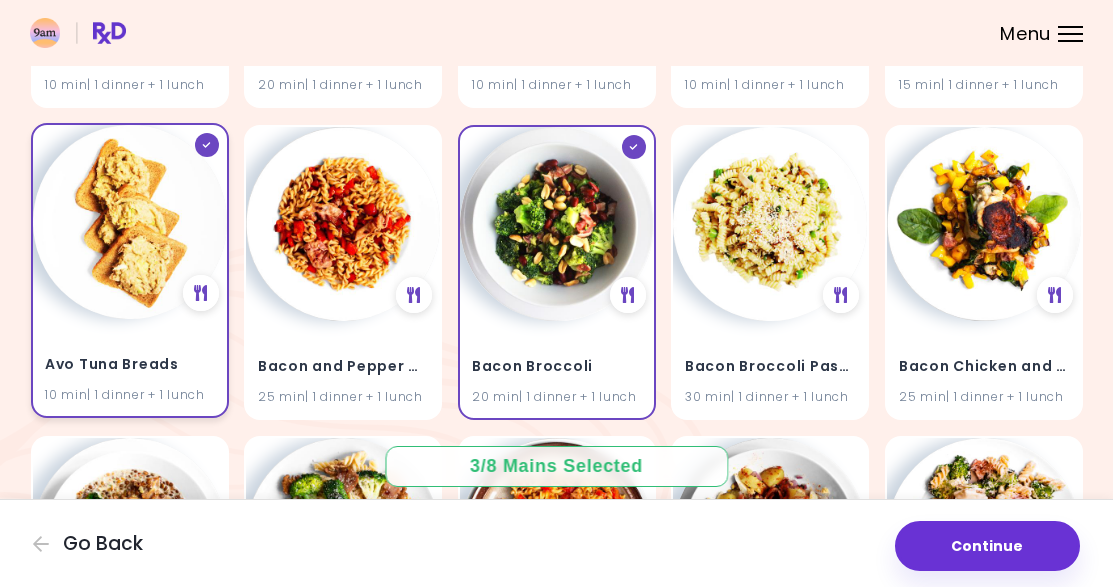 scroll, scrollTop: 2326, scrollLeft: 0, axis: vertical 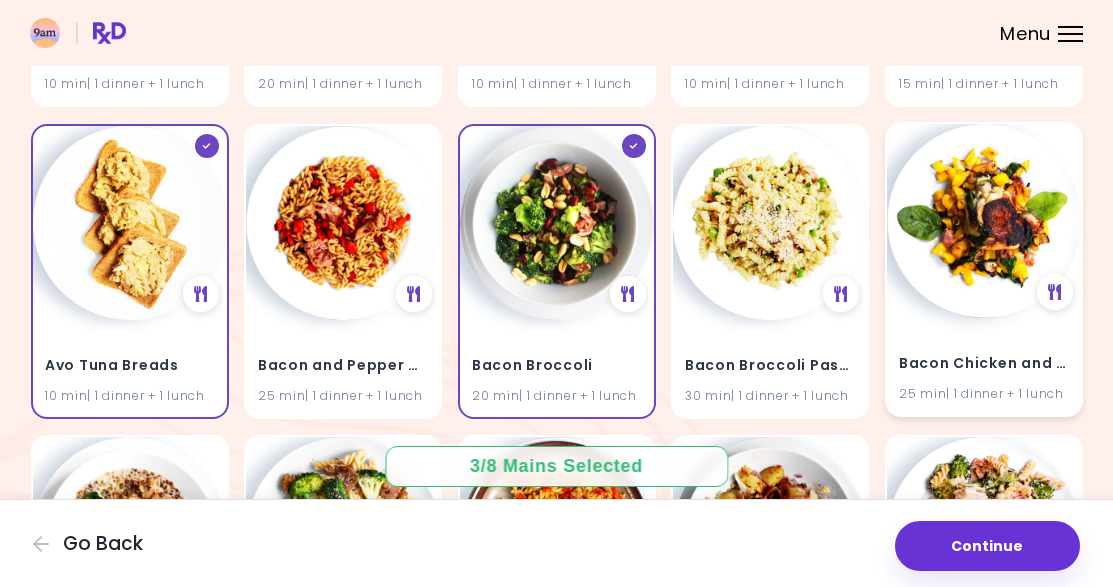 click at bounding box center (984, 221) 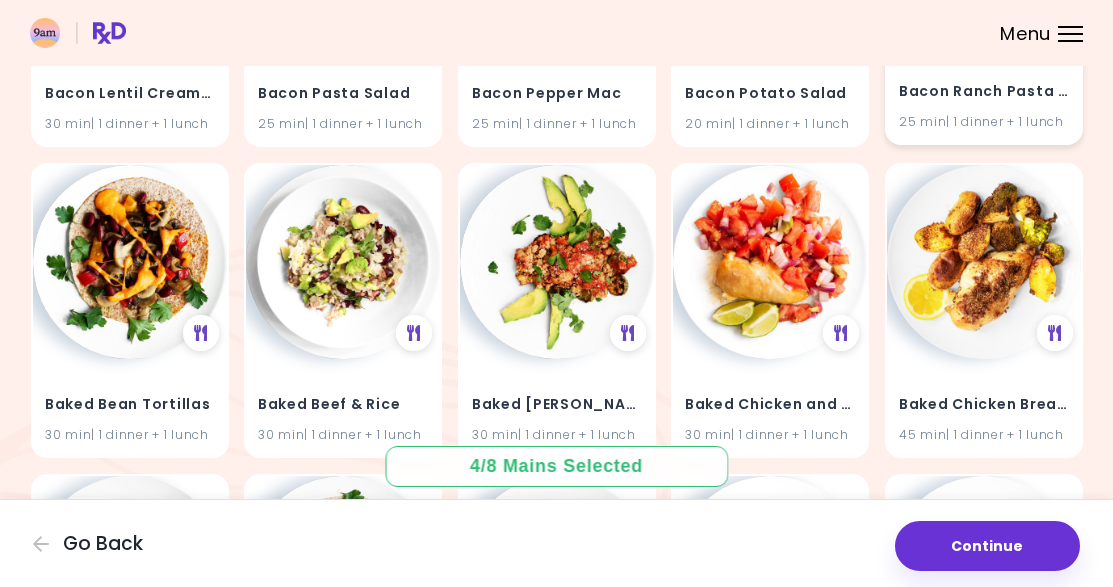 scroll, scrollTop: 2910, scrollLeft: 0, axis: vertical 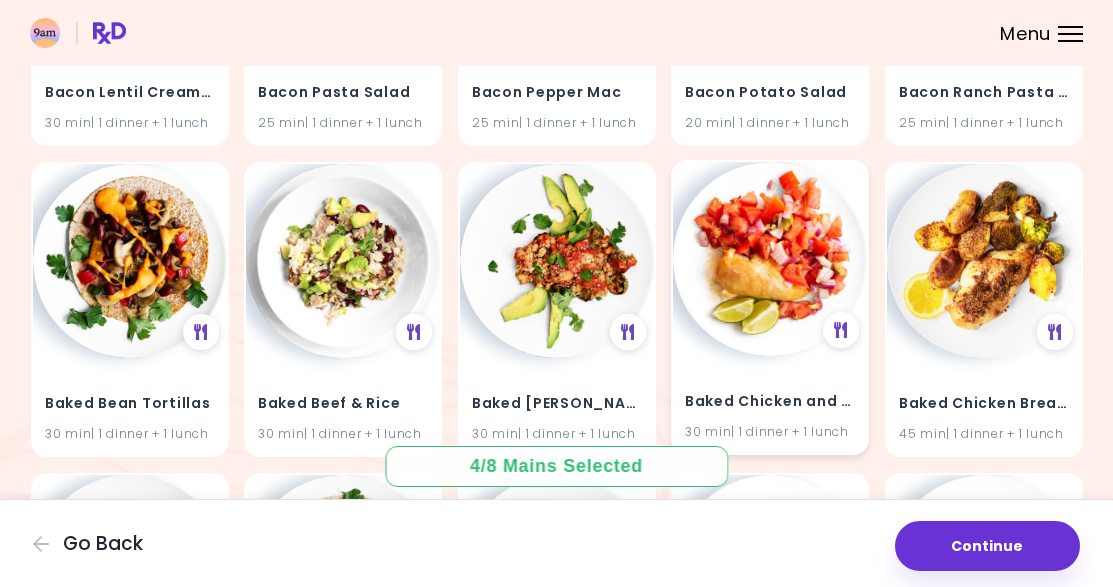 click at bounding box center [770, 259] 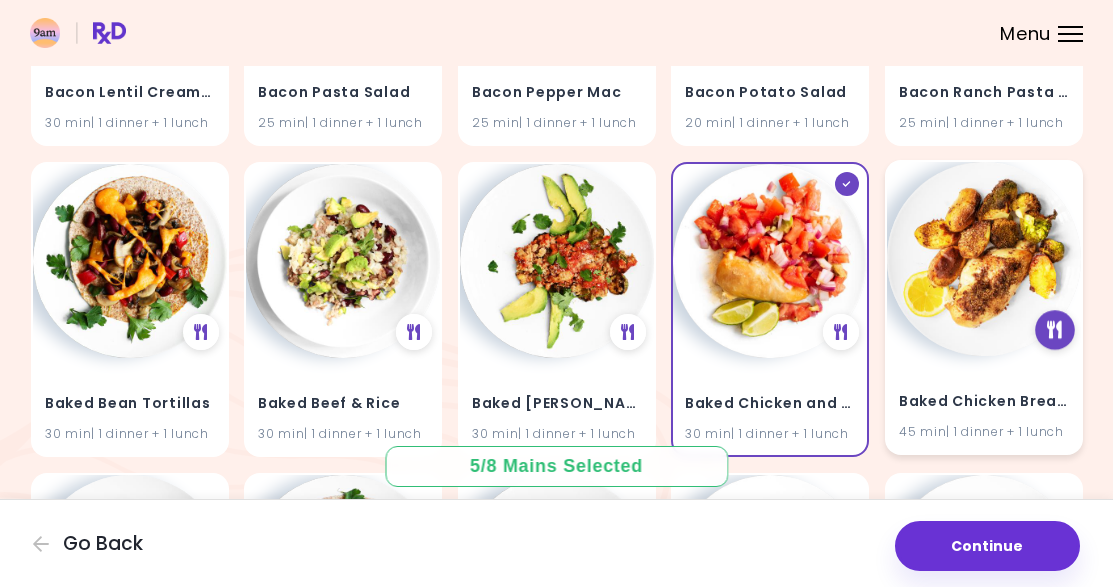 click at bounding box center [1054, 330] 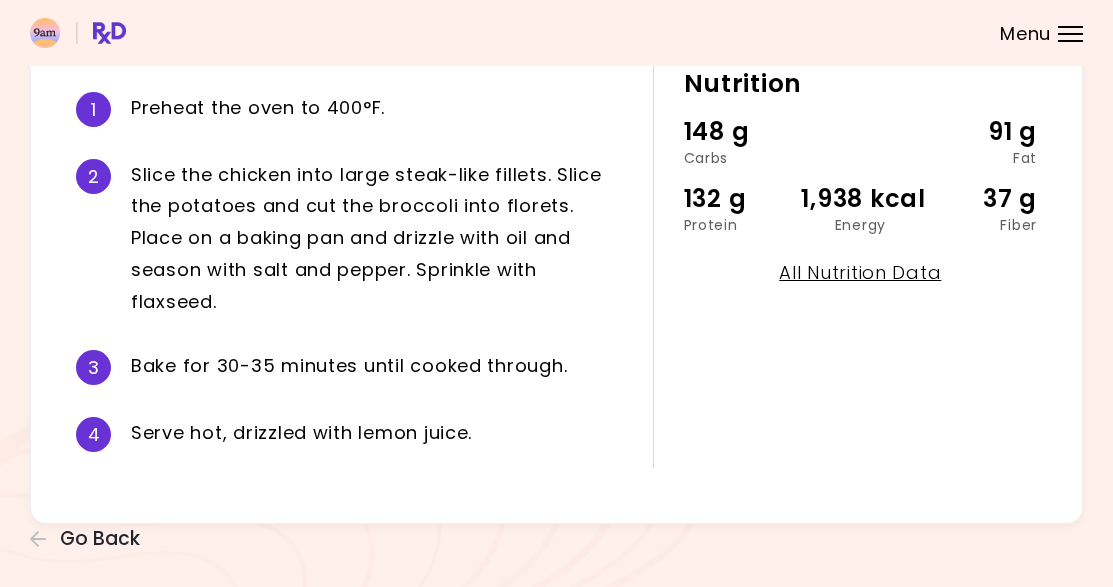 scroll, scrollTop: 414, scrollLeft: 0, axis: vertical 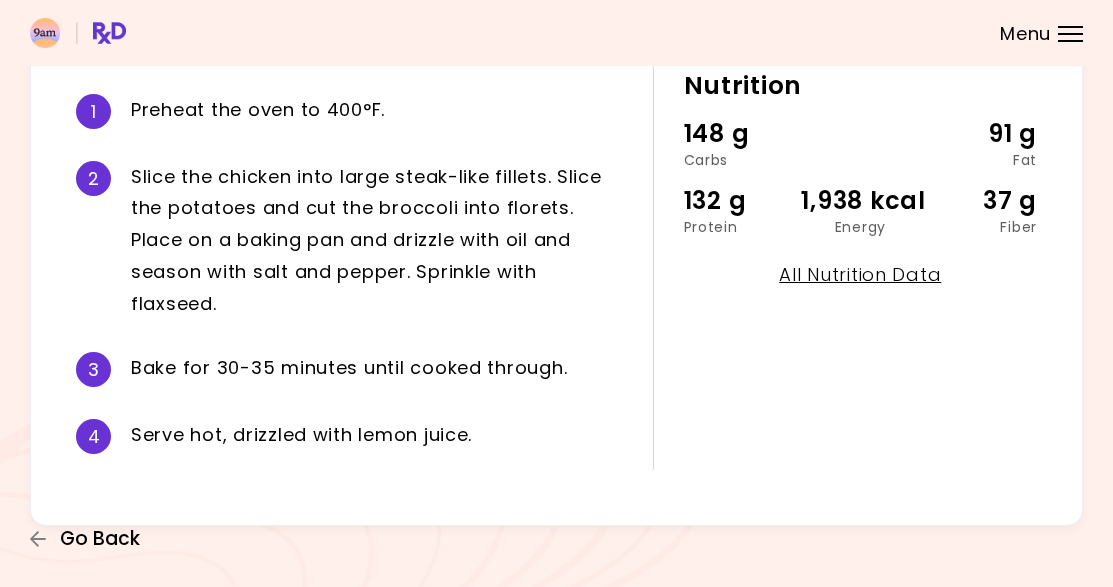 click on "Go Back" at bounding box center [100, 539] 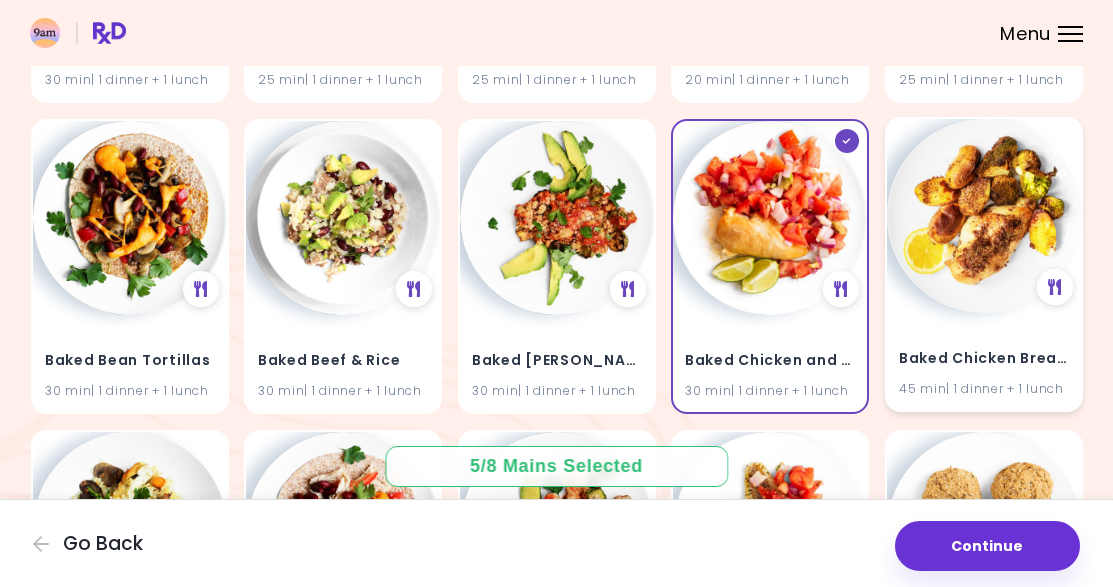 scroll, scrollTop: 2958, scrollLeft: 0, axis: vertical 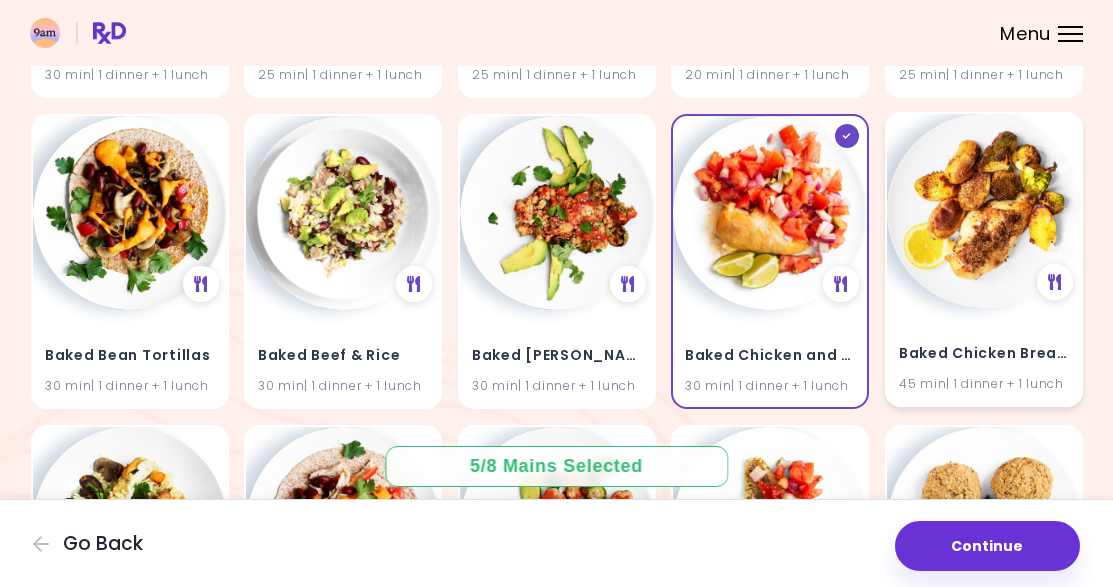 click at bounding box center (984, 211) 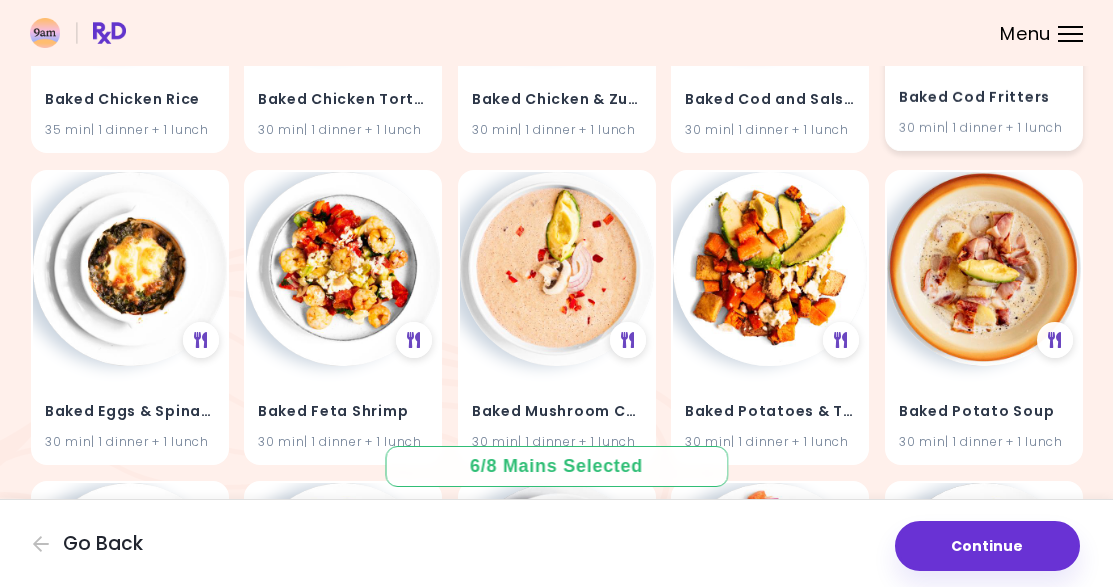 scroll, scrollTop: 3532, scrollLeft: 0, axis: vertical 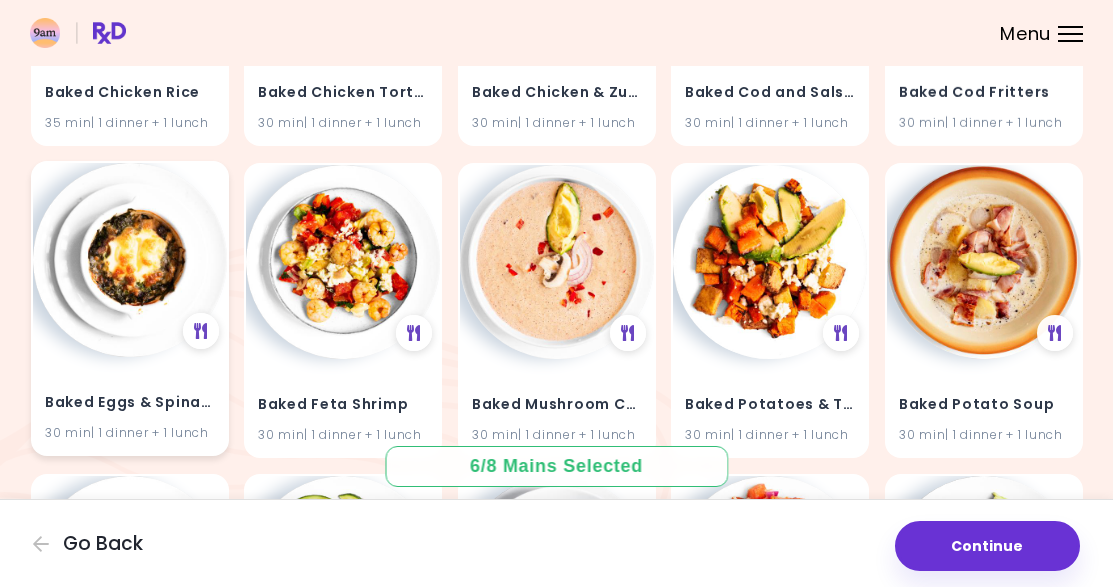 click at bounding box center [130, 260] 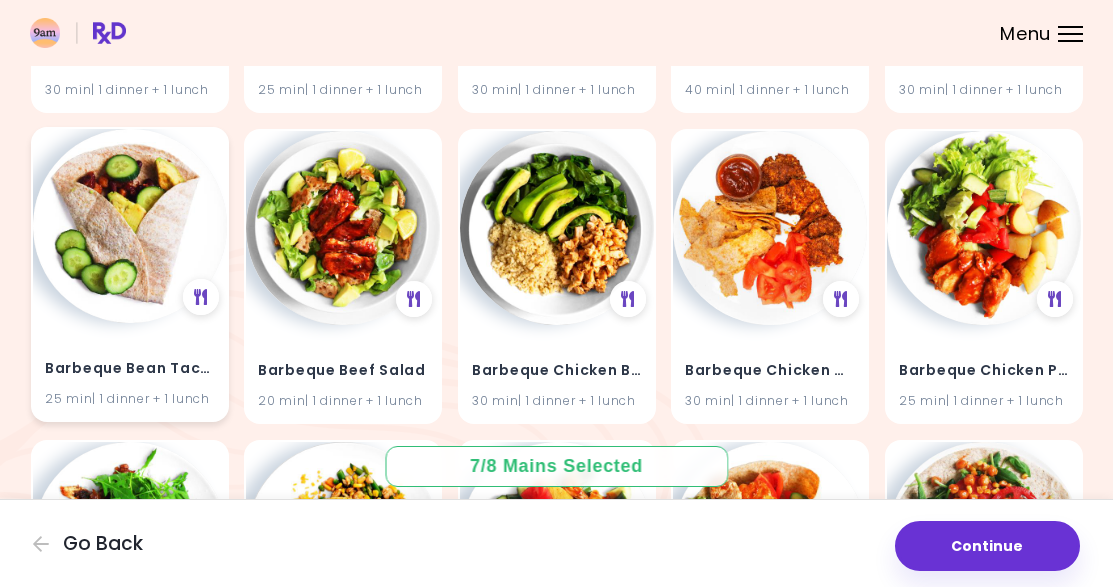 scroll, scrollTop: 5126, scrollLeft: 0, axis: vertical 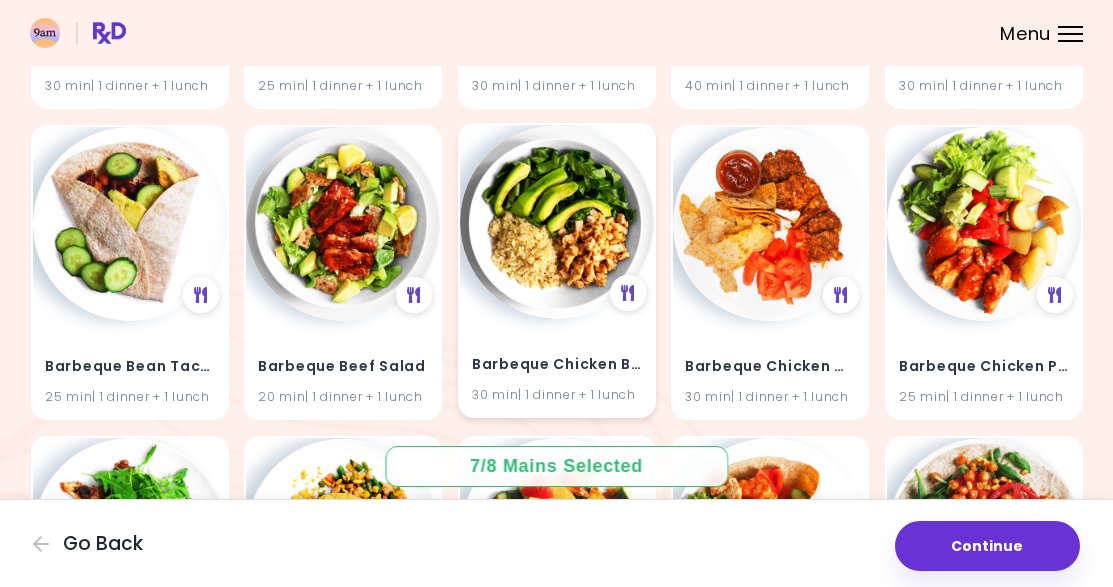 click at bounding box center [557, 222] 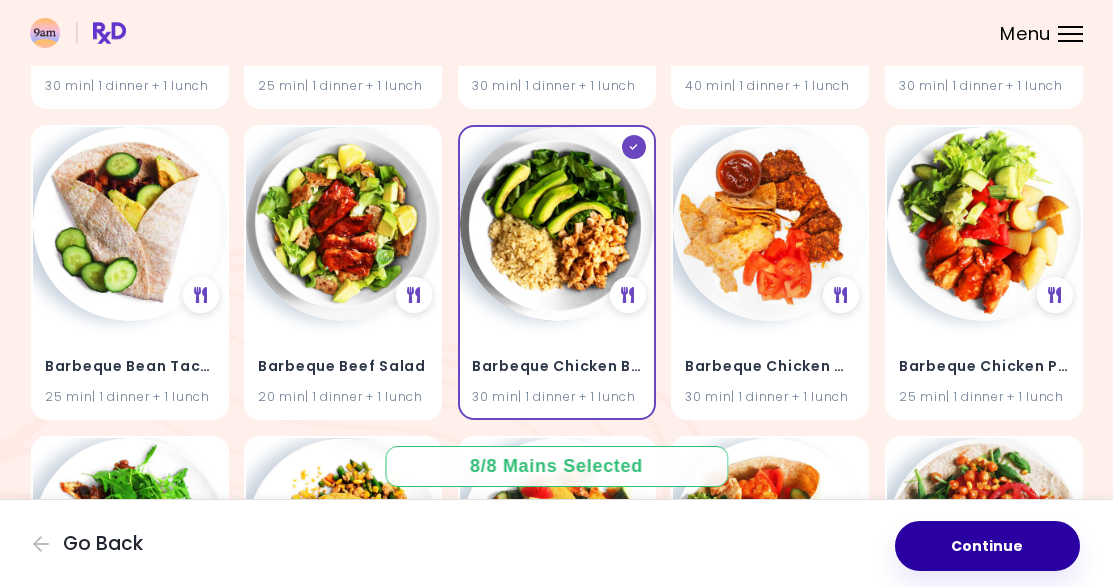 click on "Continue" at bounding box center (987, 546) 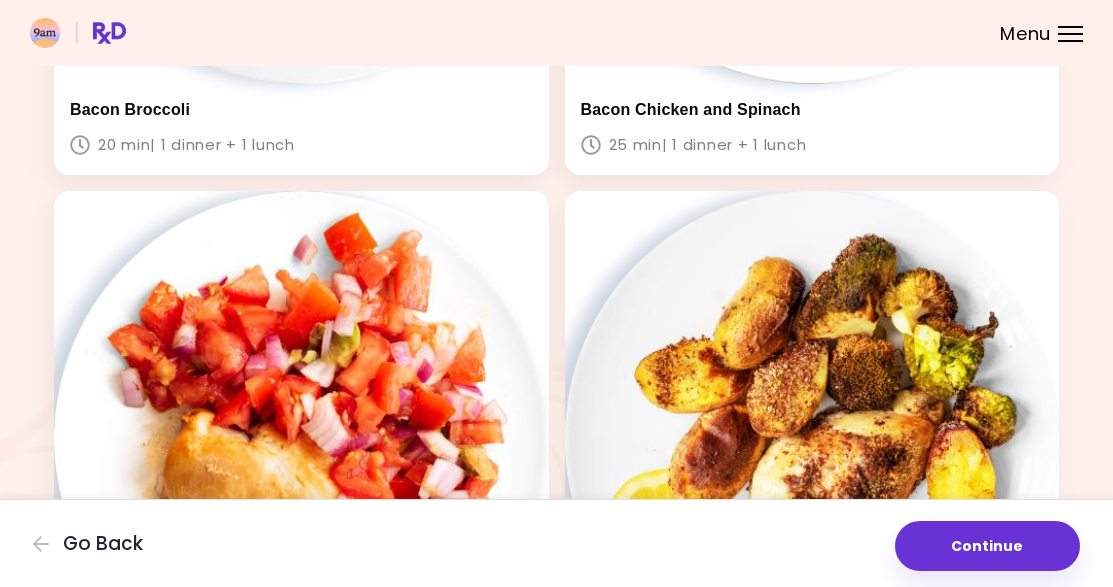 scroll, scrollTop: 2436, scrollLeft: 0, axis: vertical 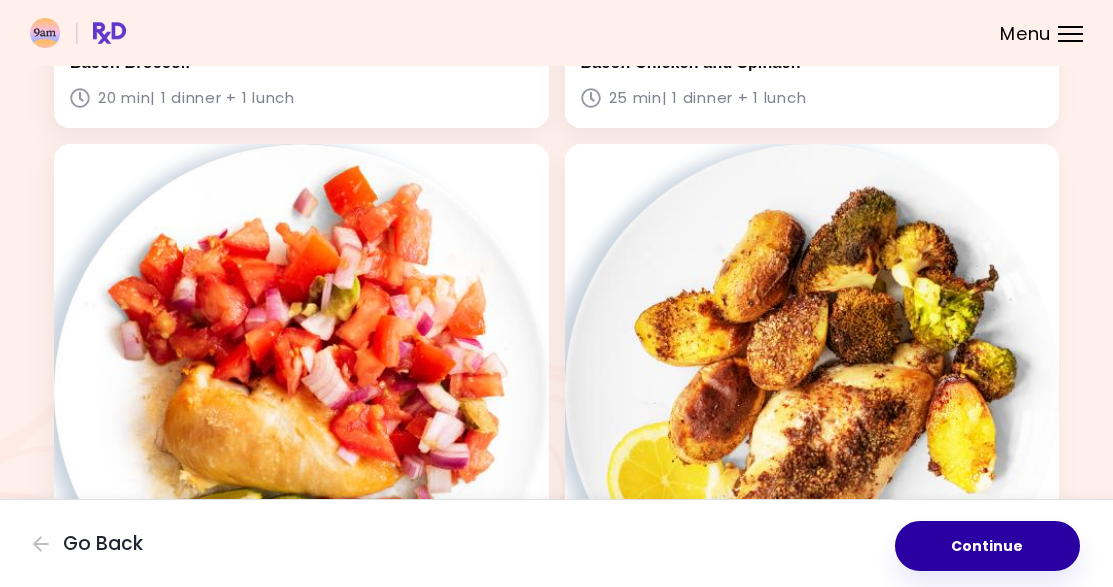 click on "Continue" at bounding box center (987, 546) 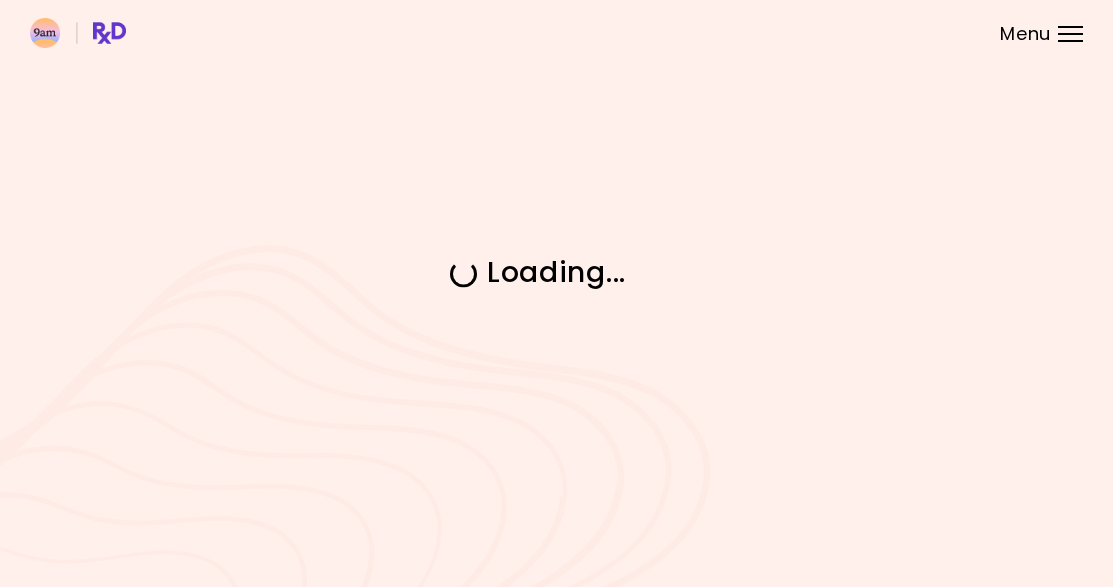 scroll, scrollTop: 0, scrollLeft: 0, axis: both 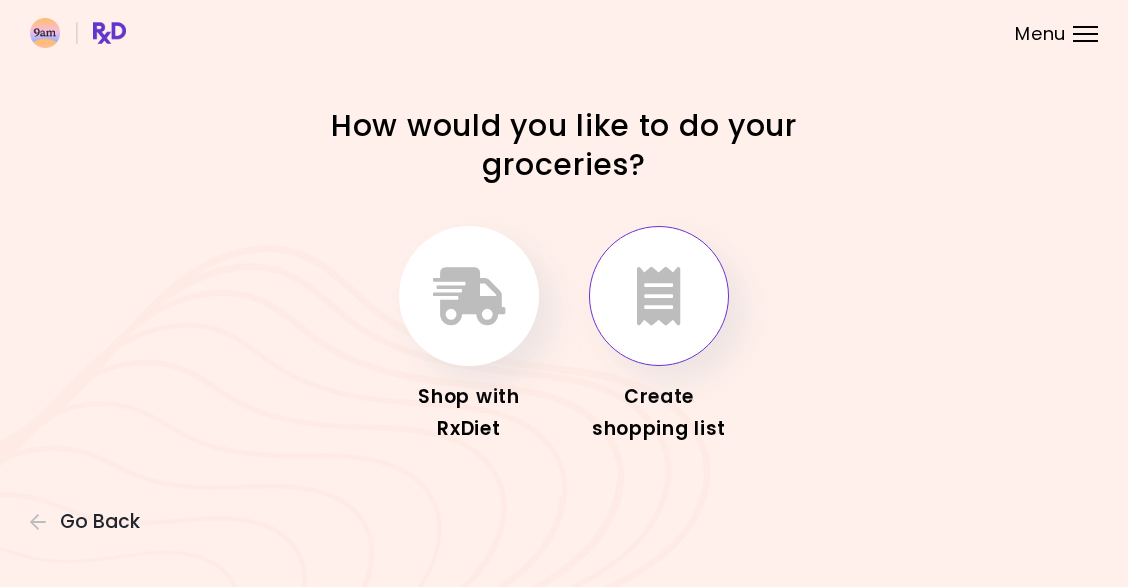 click at bounding box center (659, 296) 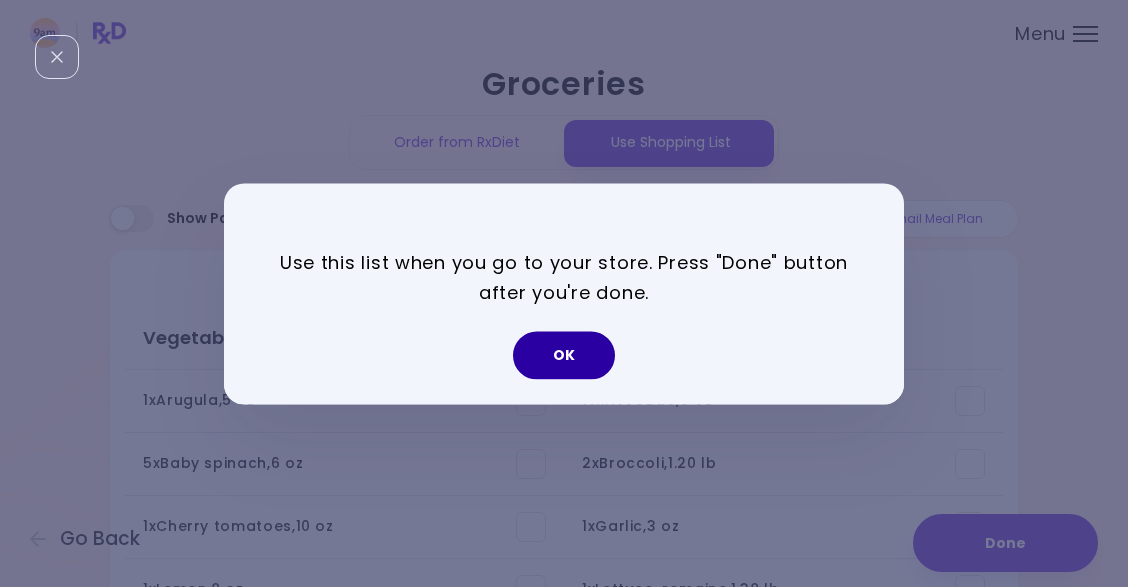 click on "OK" at bounding box center [564, 355] 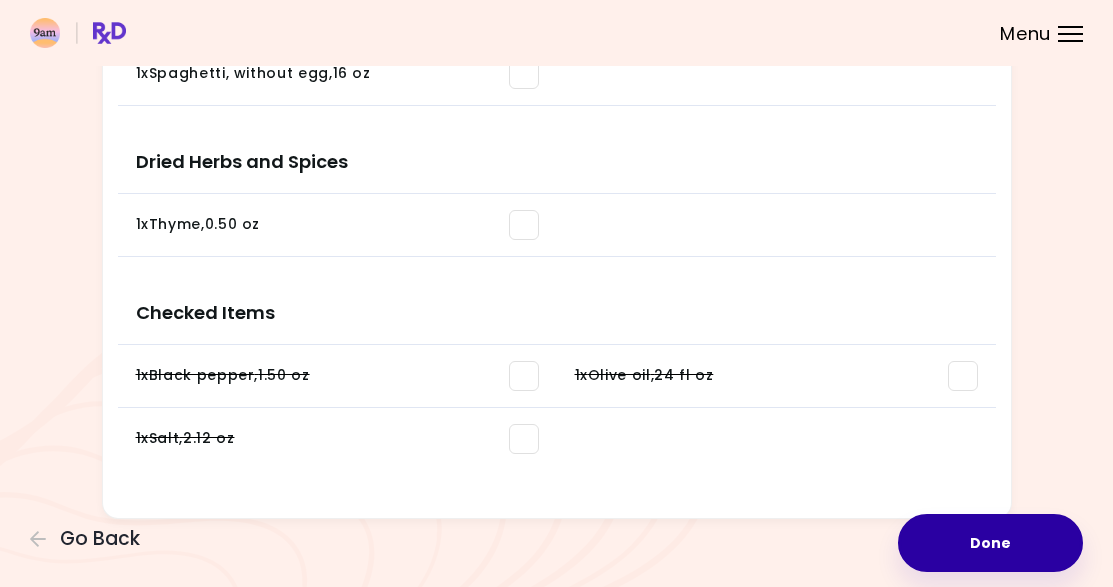 scroll, scrollTop: 2227, scrollLeft: 0, axis: vertical 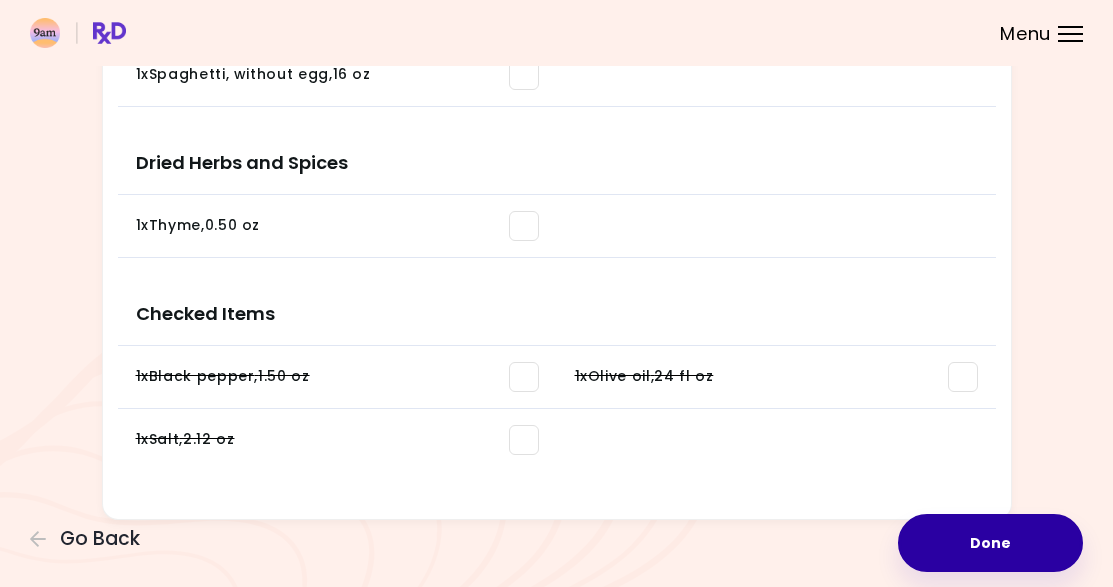 click on "Done" at bounding box center (990, 543) 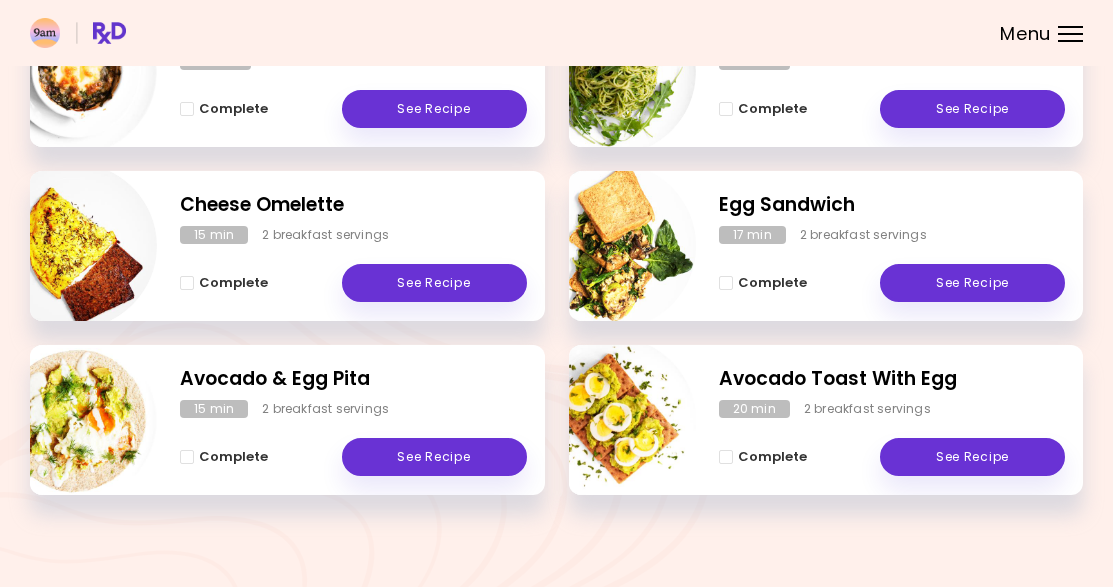 scroll, scrollTop: 0, scrollLeft: 0, axis: both 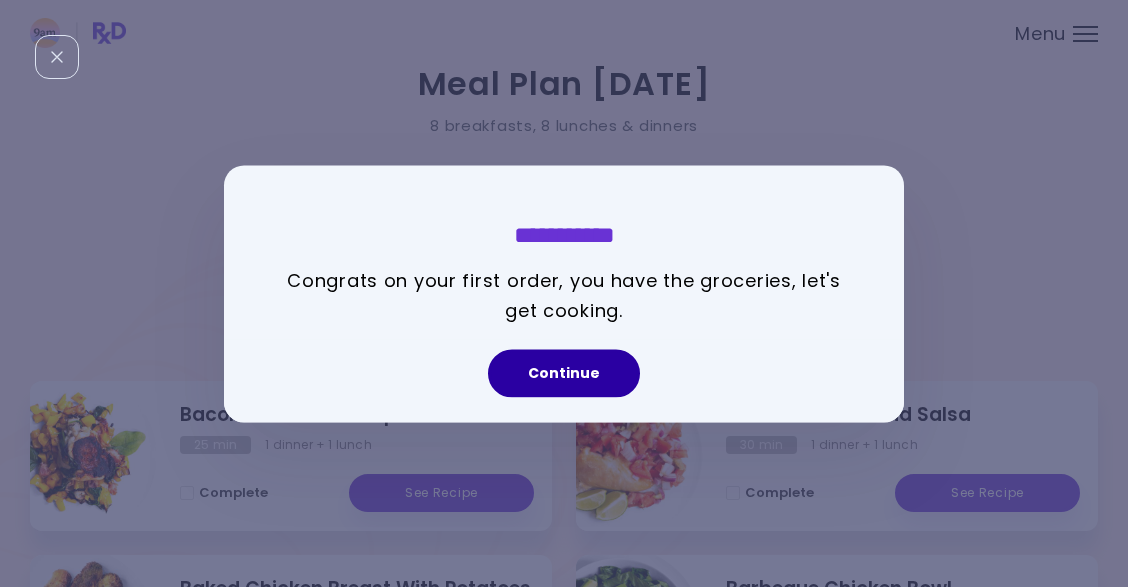 click on "Continue" at bounding box center [564, 373] 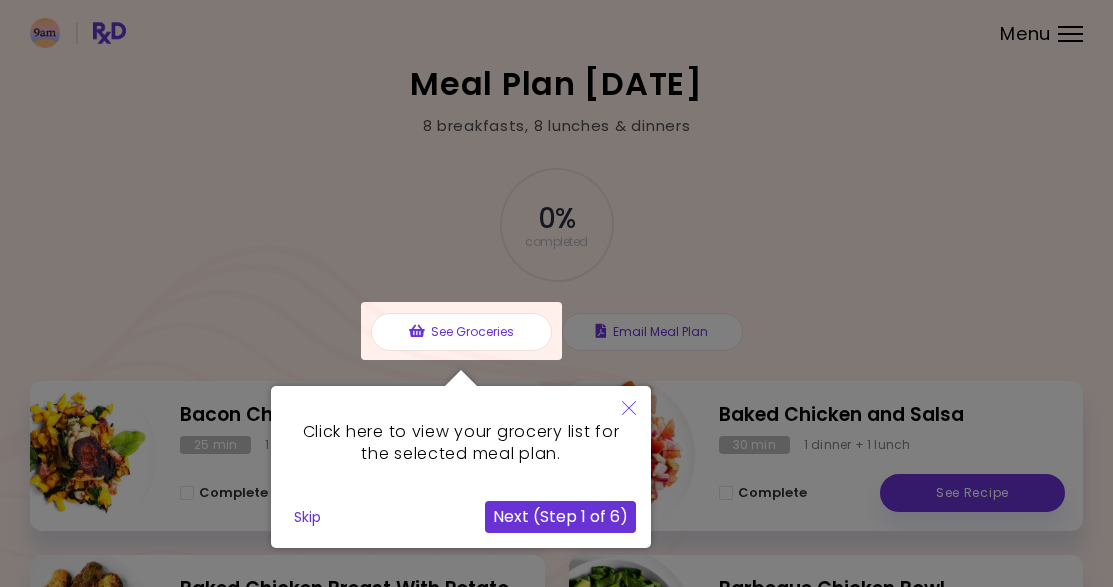 click on "Skip" at bounding box center (307, 517) 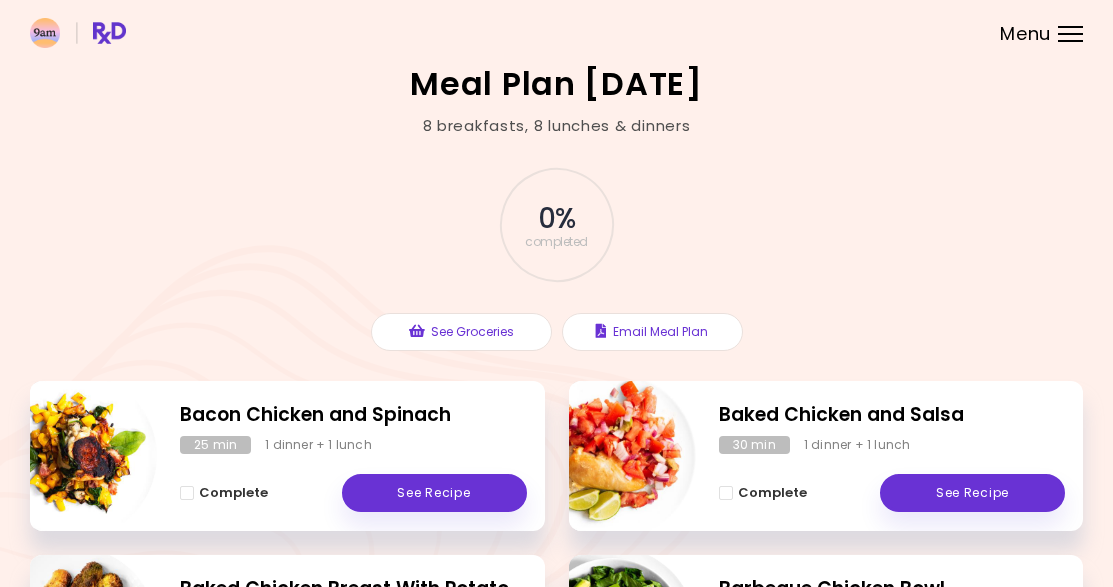 scroll, scrollTop: 0, scrollLeft: 0, axis: both 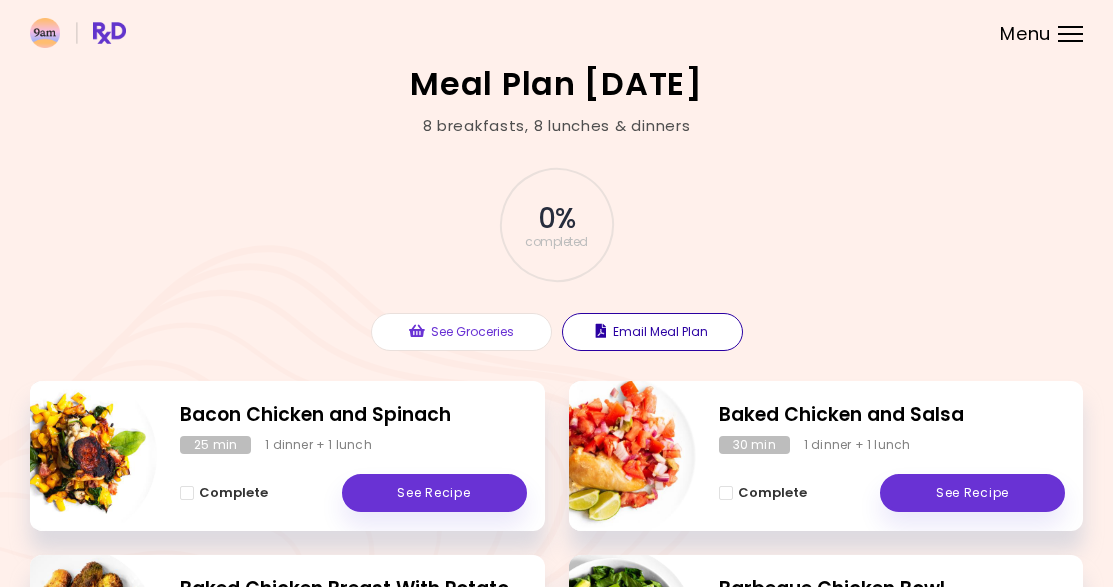 click on "Email Meal Plan" at bounding box center (652, 332) 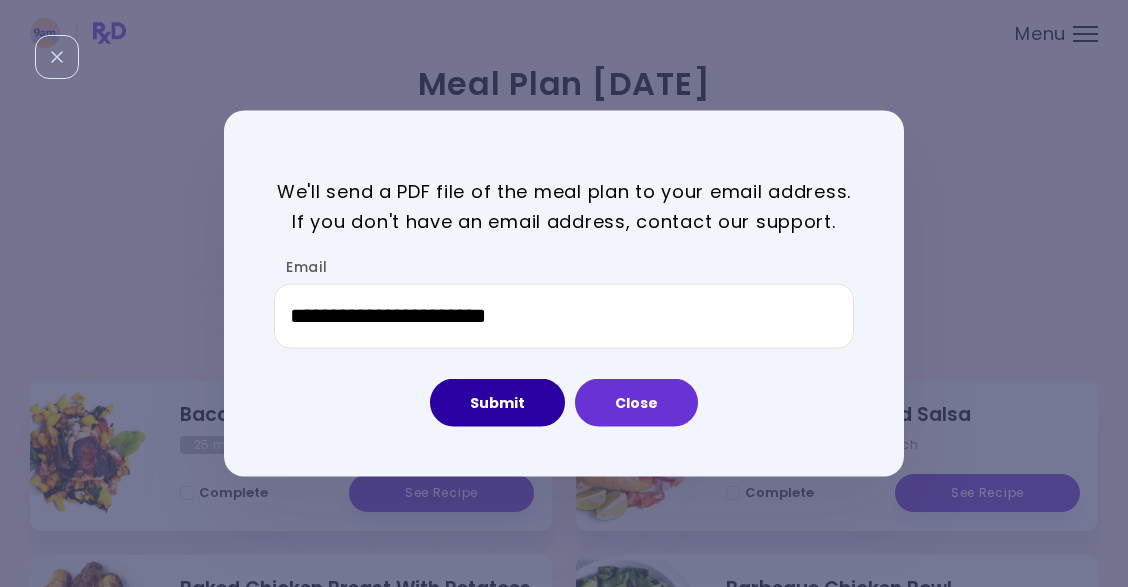 click on "Submit" at bounding box center [497, 403] 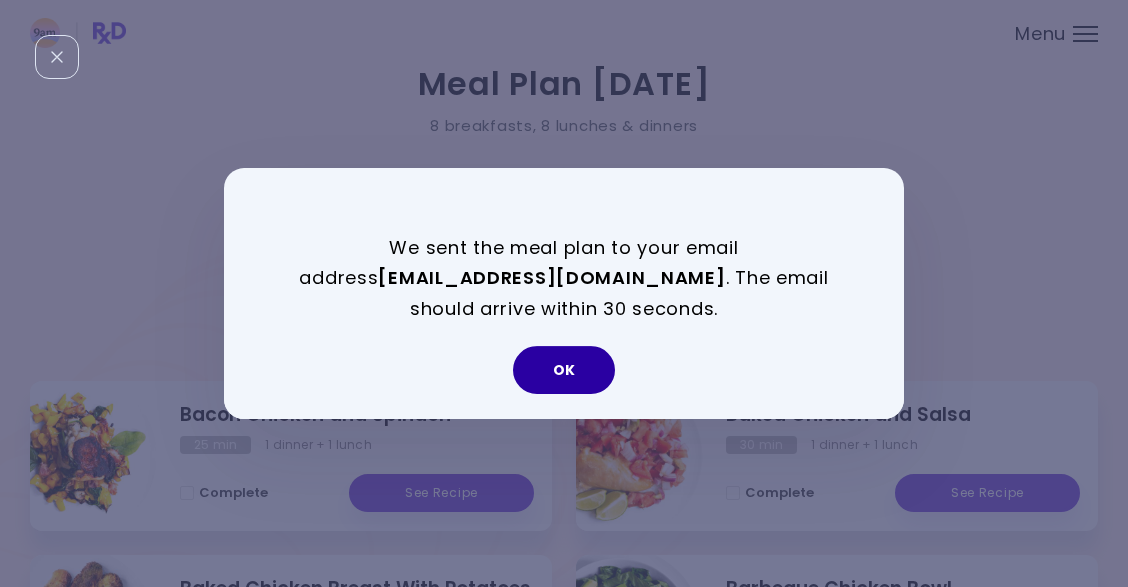 click on "OK" at bounding box center (564, 370) 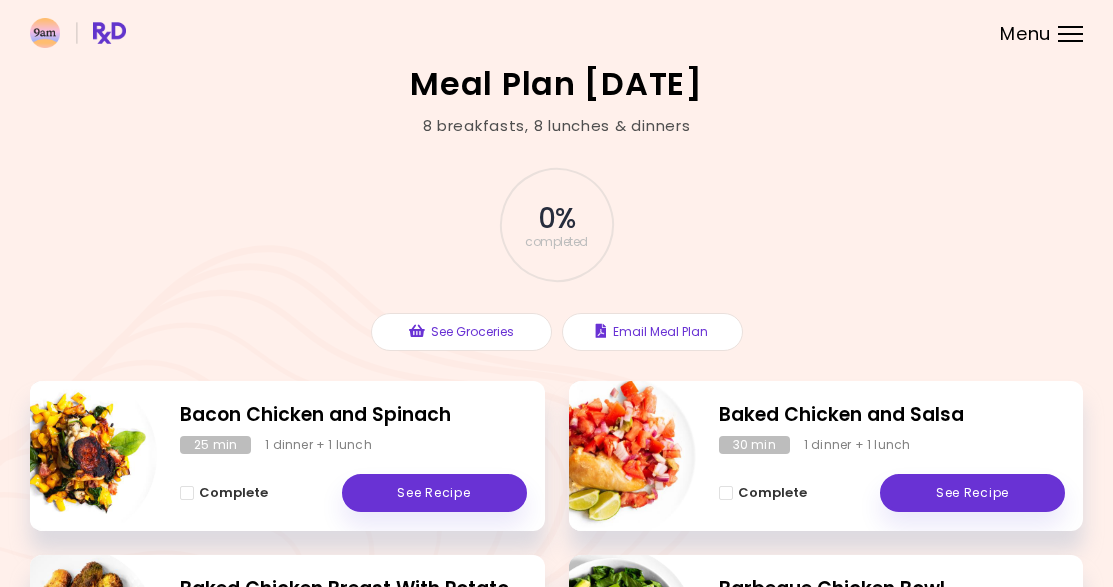 scroll, scrollTop: 0, scrollLeft: 0, axis: both 